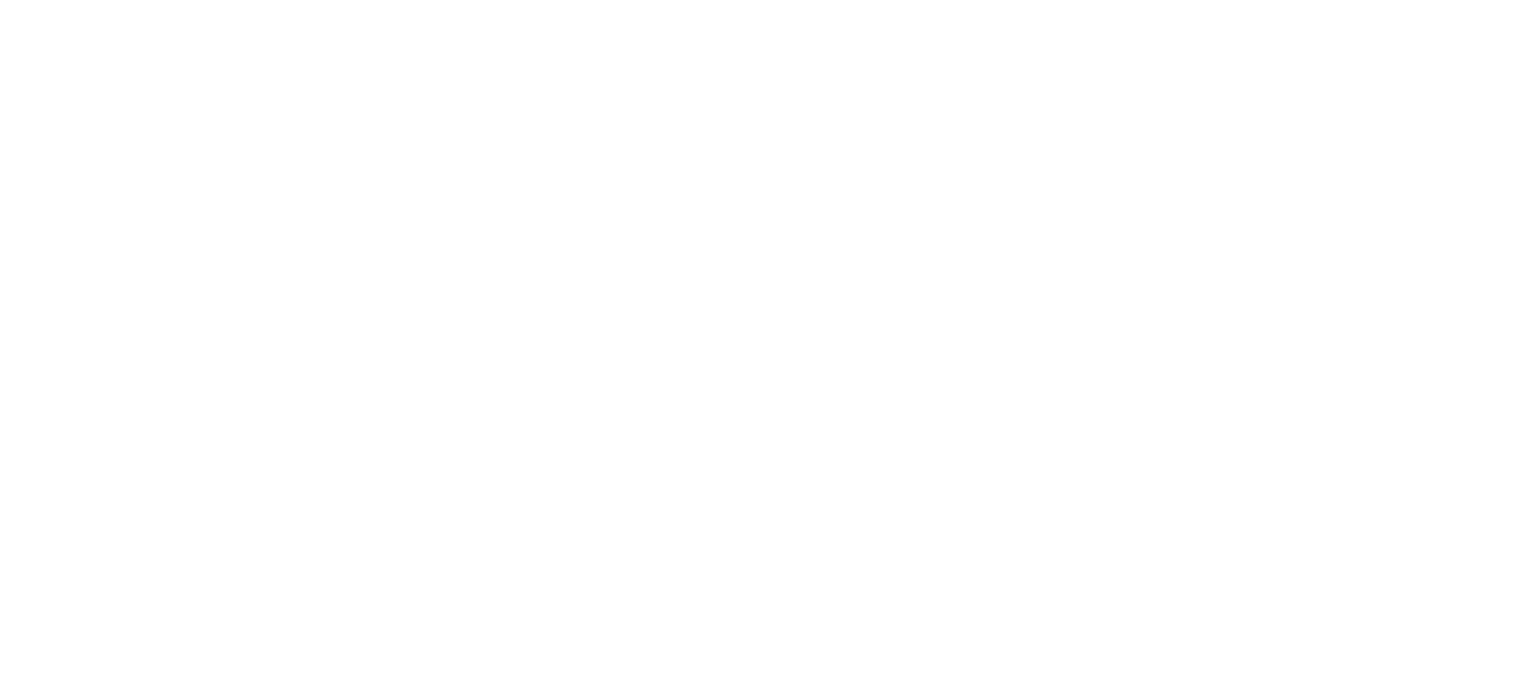 scroll, scrollTop: 0, scrollLeft: 0, axis: both 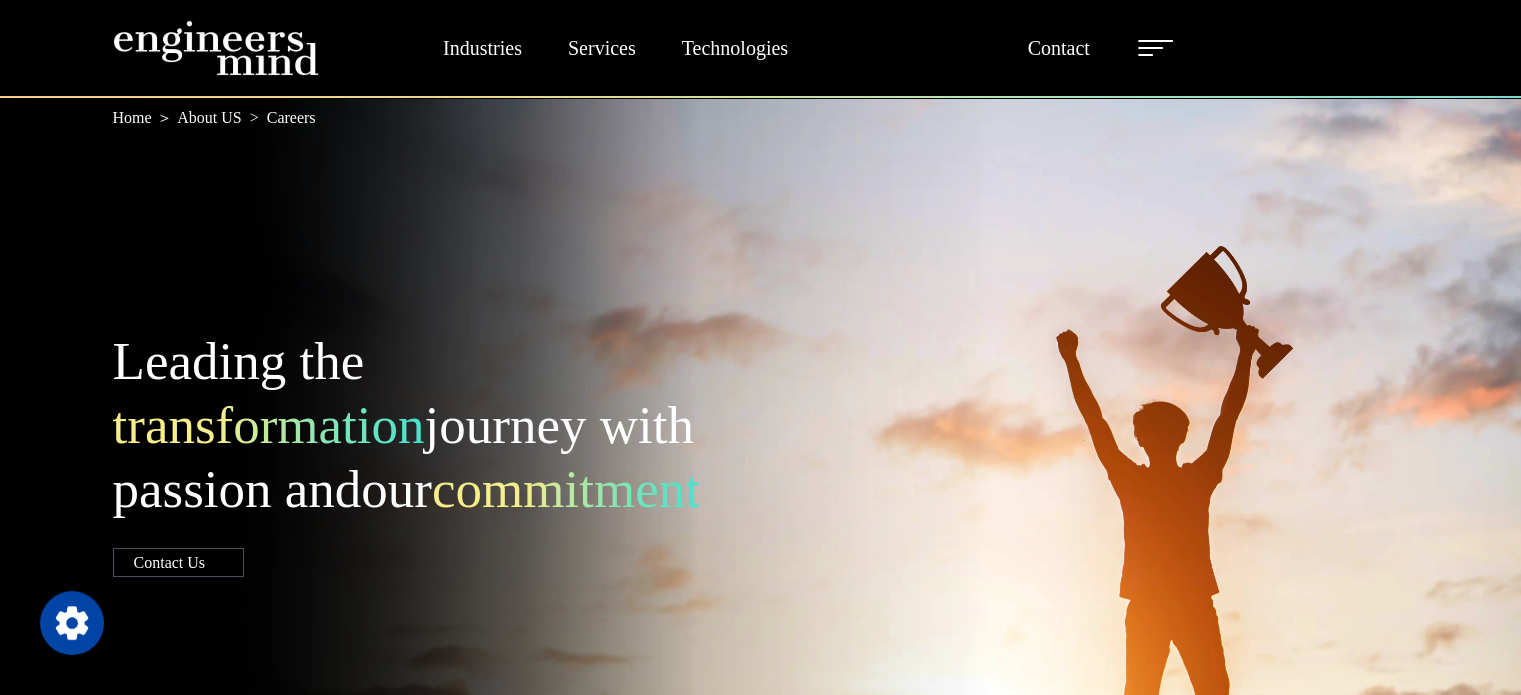 click on "Leading the transformation journey with passion and our commitment Contact Us" at bounding box center (761, 452) 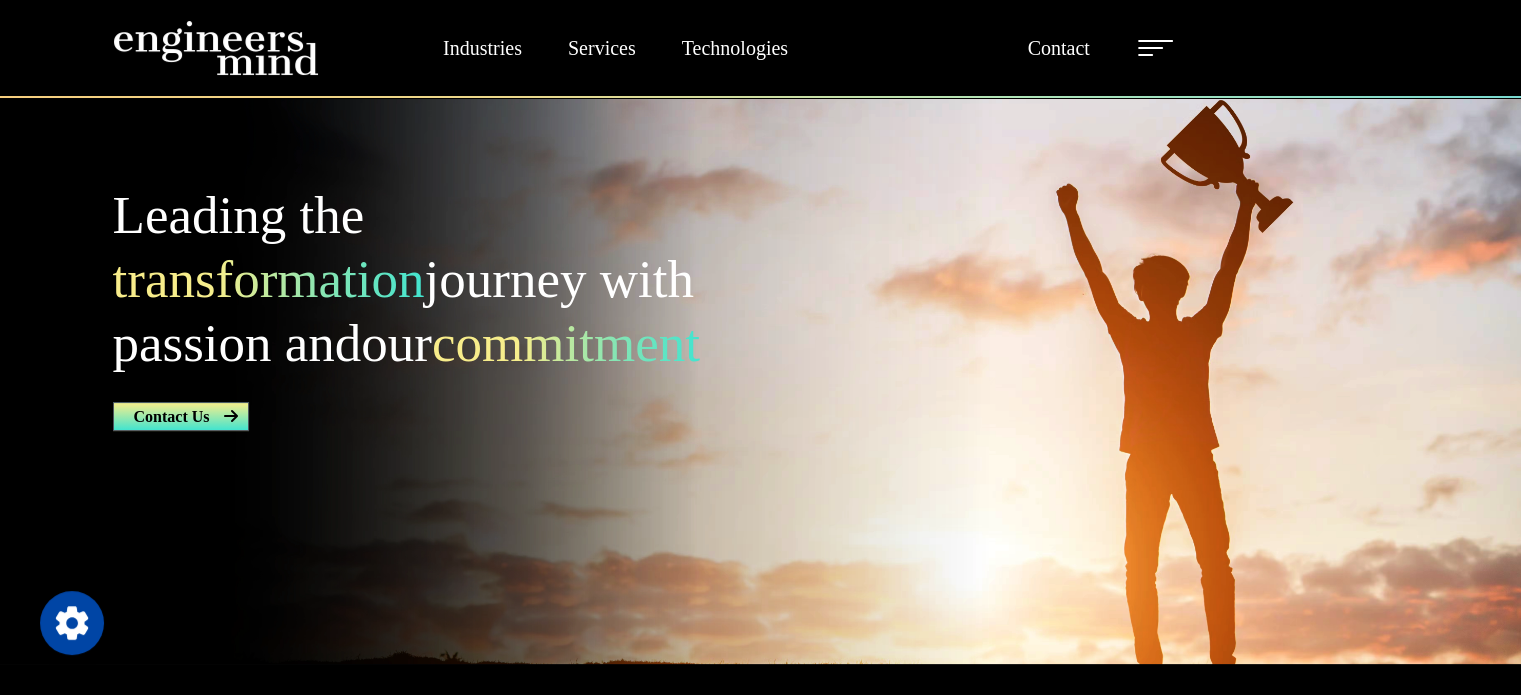 scroll, scrollTop: 0, scrollLeft: 0, axis: both 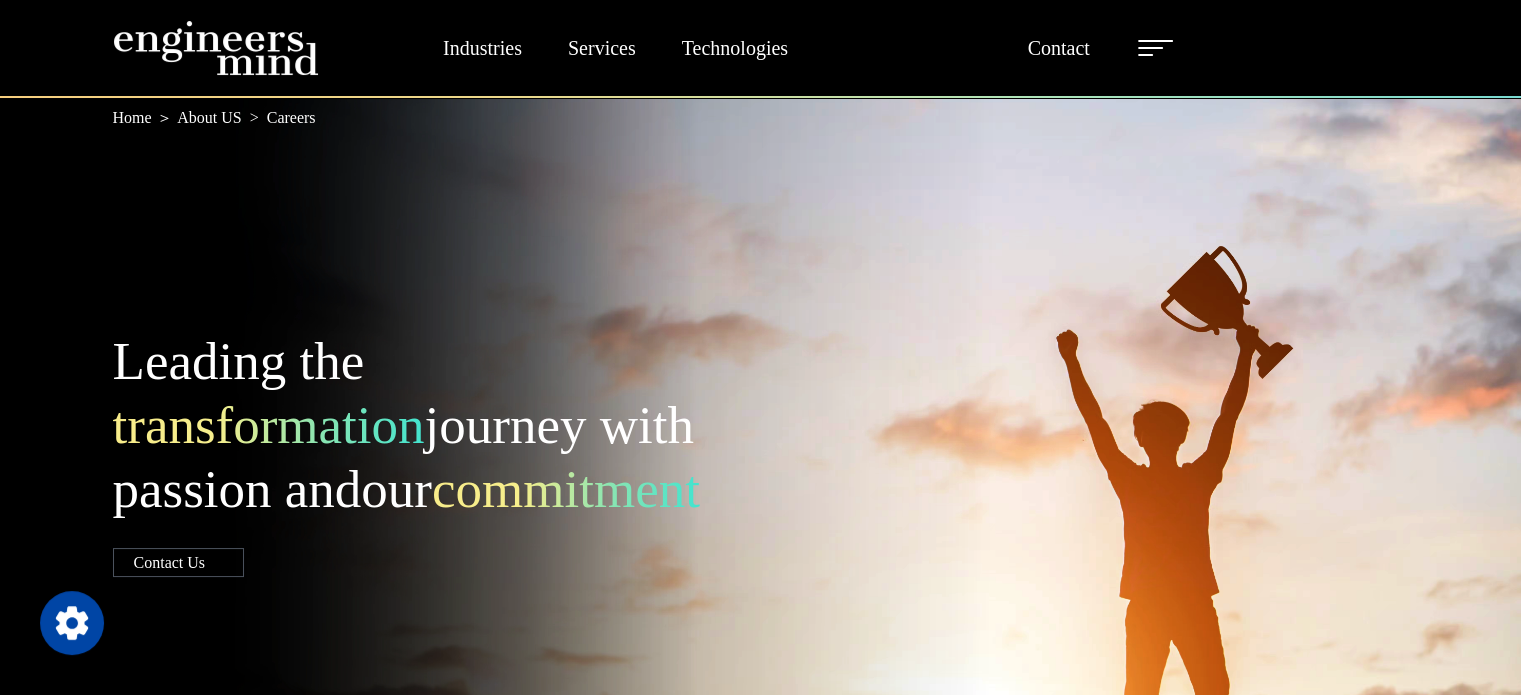 click on "Careers" at bounding box center (279, 118) 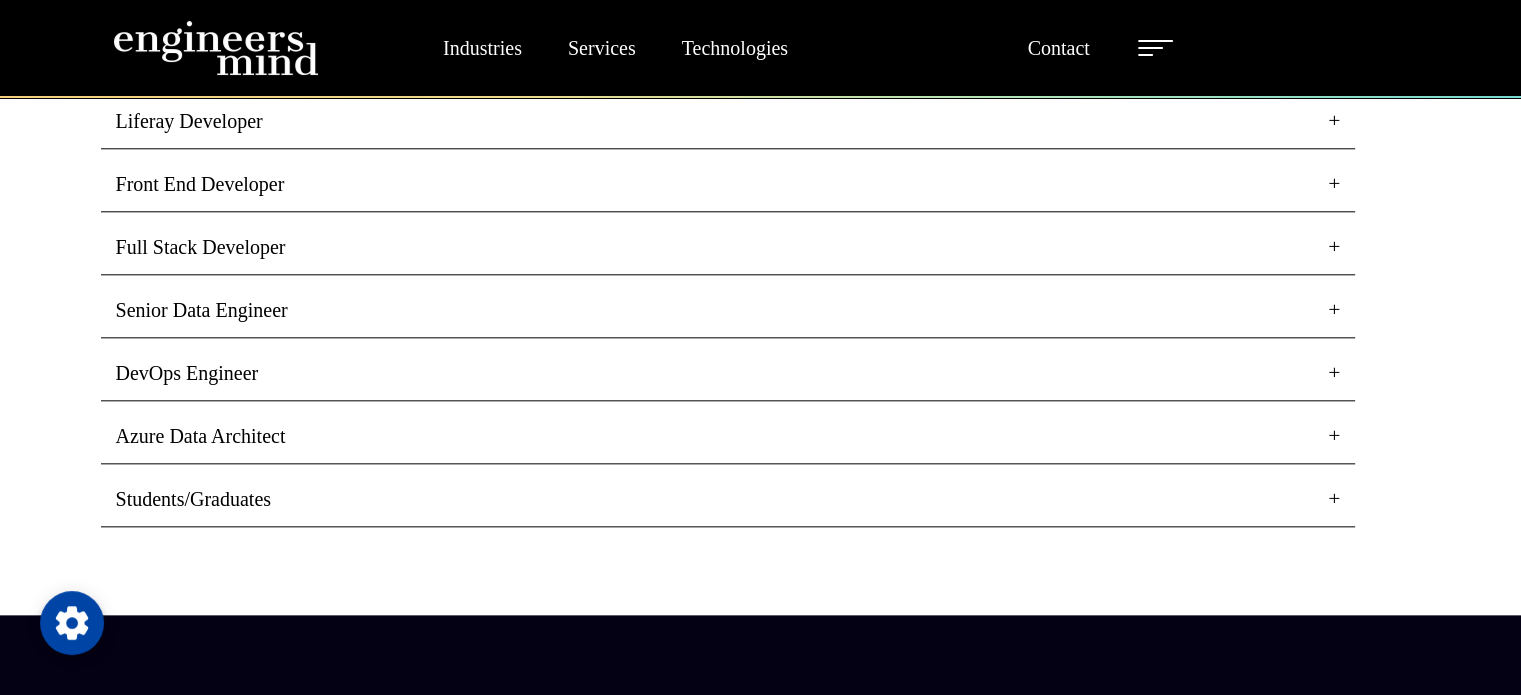 scroll, scrollTop: 2122, scrollLeft: 0, axis: vertical 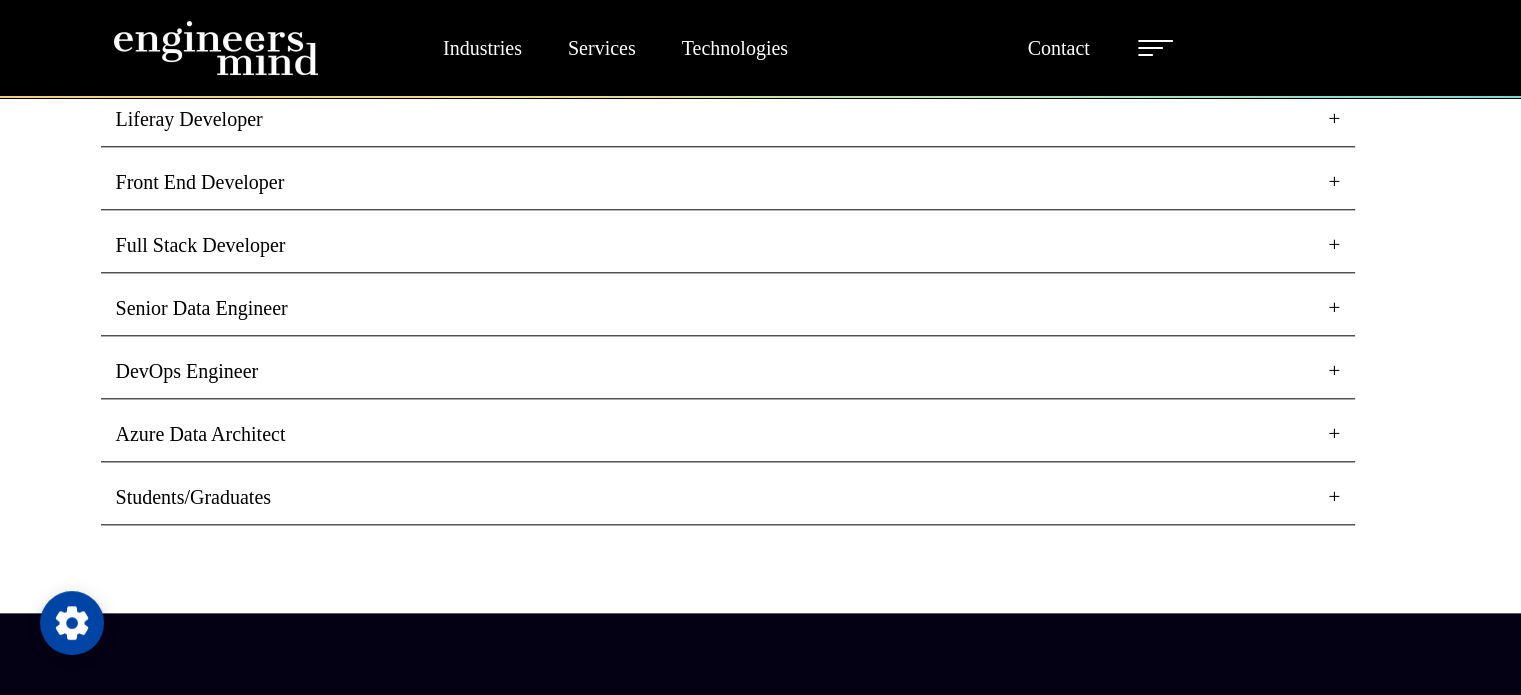 click on "Full Stack Developer" at bounding box center [728, 245] 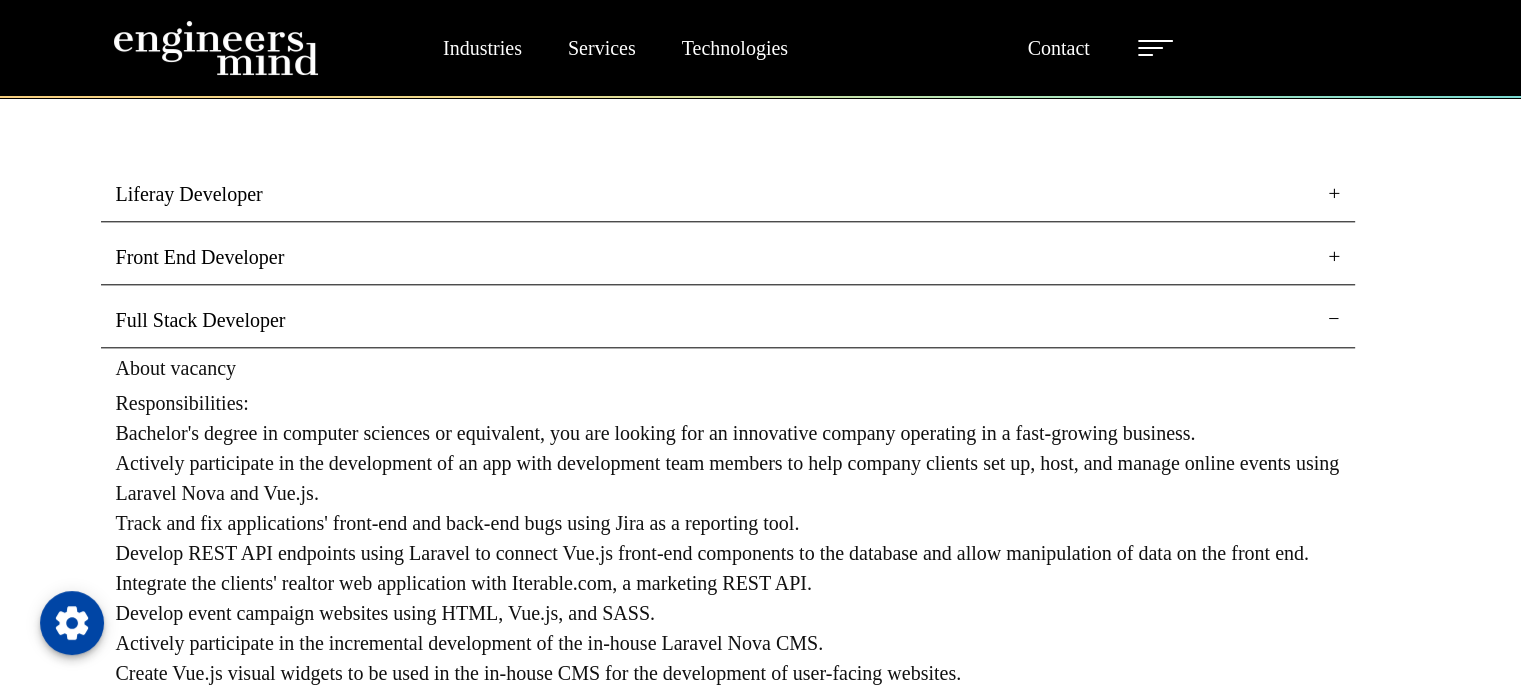scroll, scrollTop: 2046, scrollLeft: 0, axis: vertical 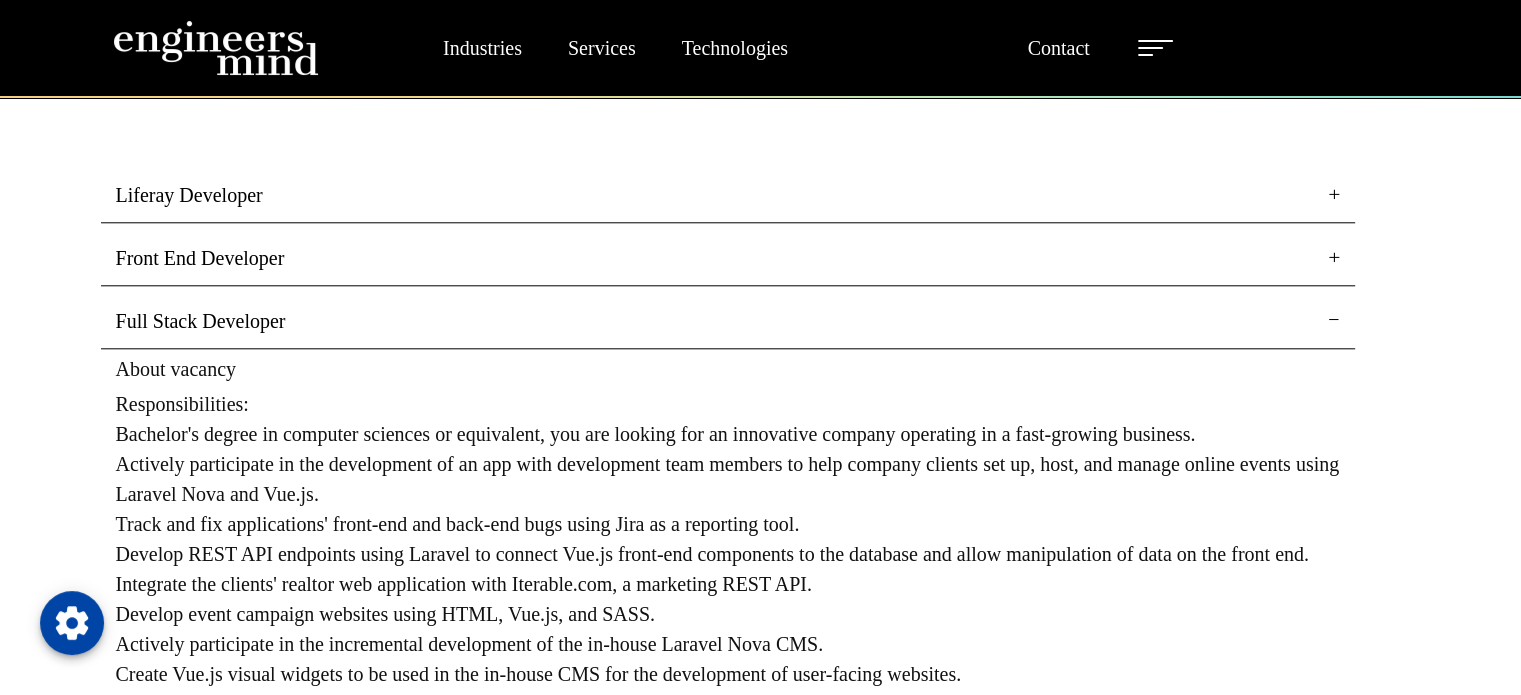 click on "Front End Developer" at bounding box center [728, 258] 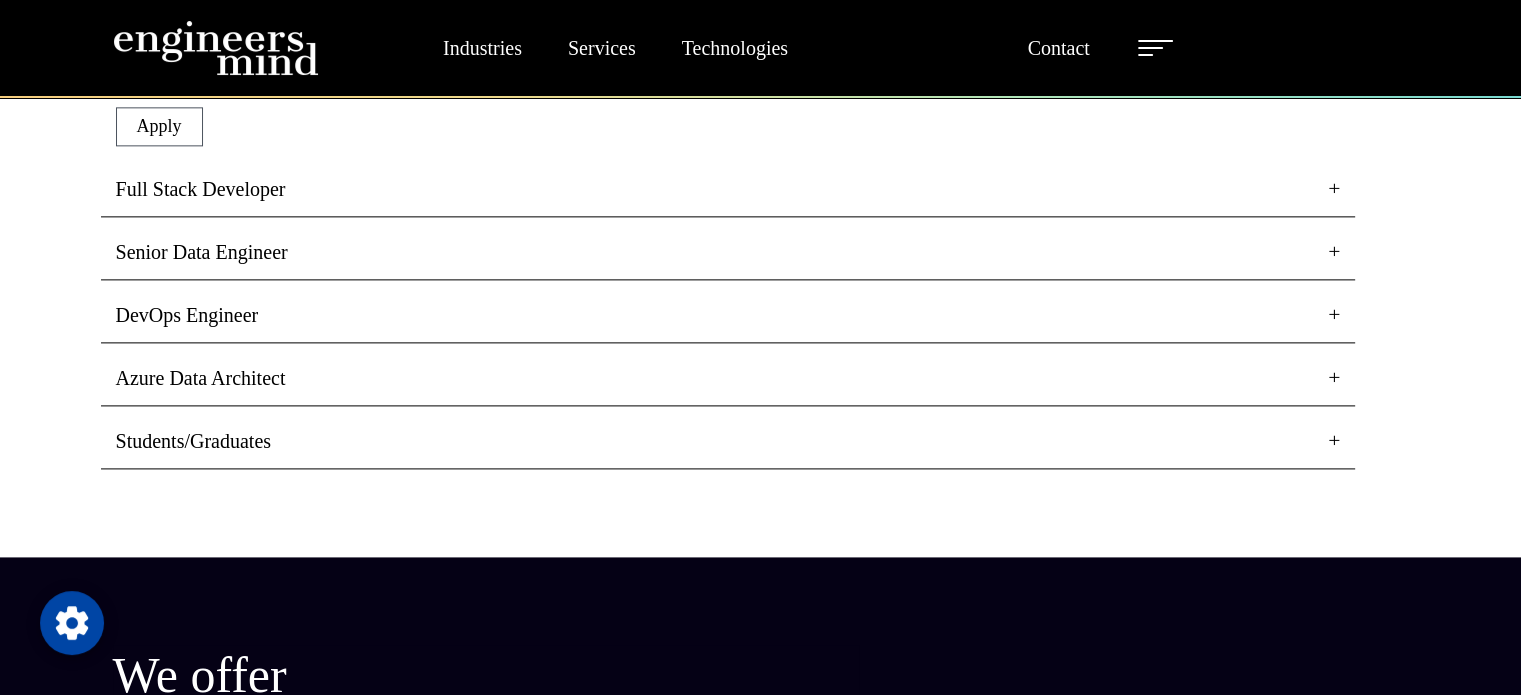 scroll, scrollTop: 2652, scrollLeft: 0, axis: vertical 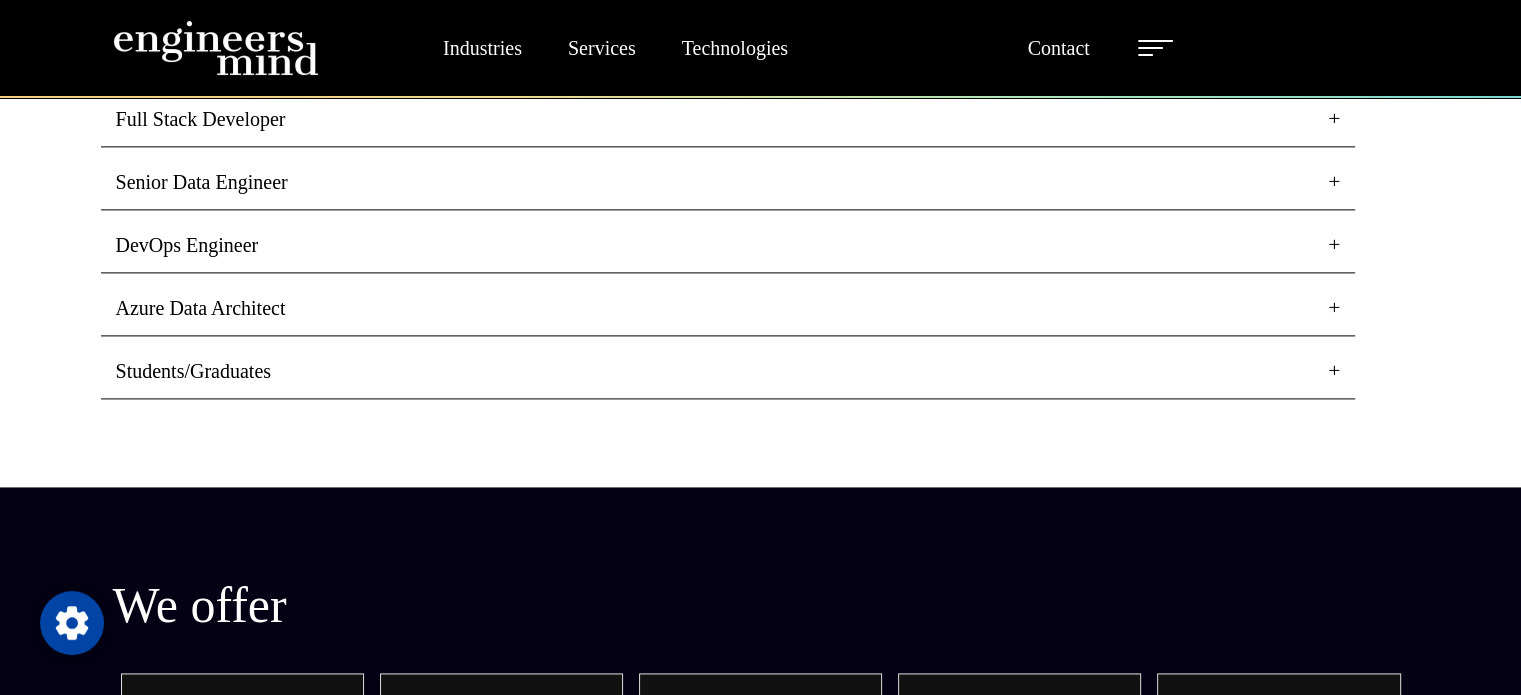 click on "Students/Graduates" at bounding box center [728, 371] 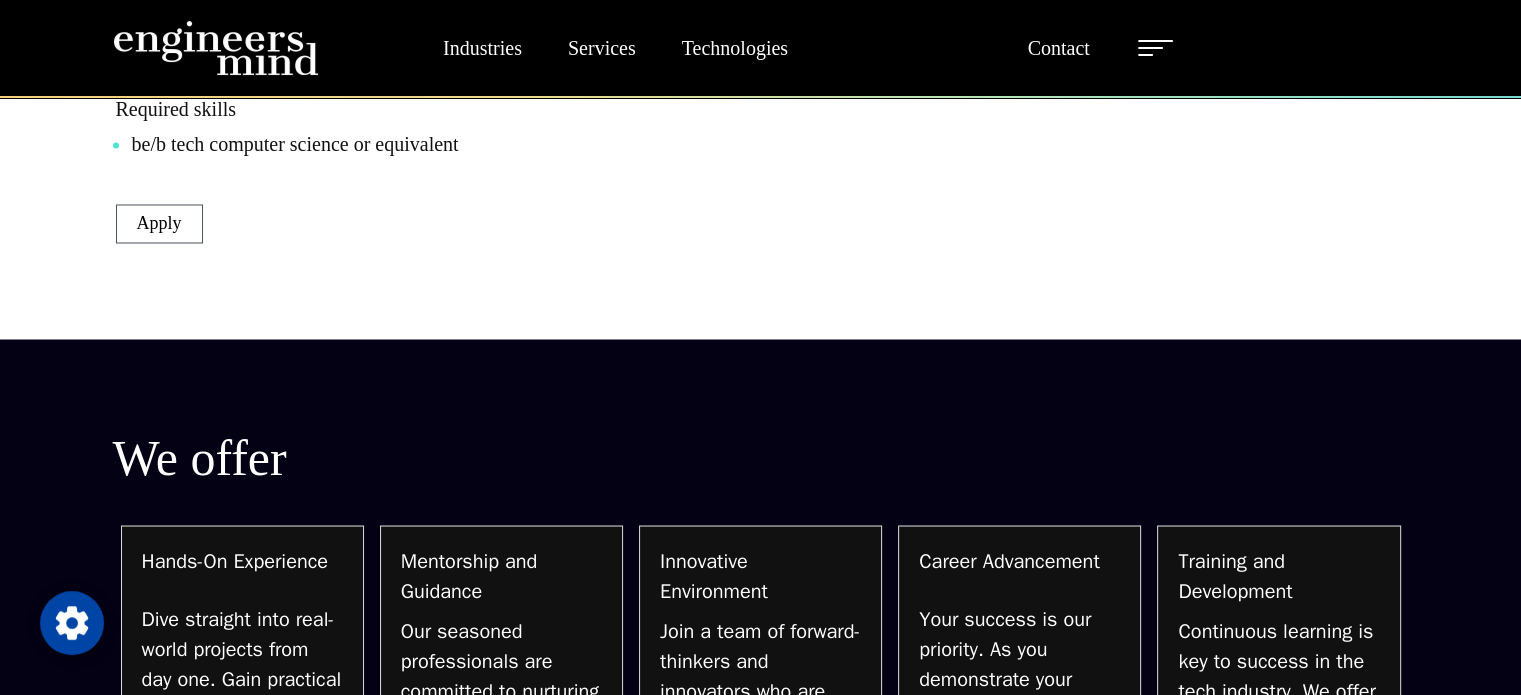 scroll, scrollTop: 3499, scrollLeft: 0, axis: vertical 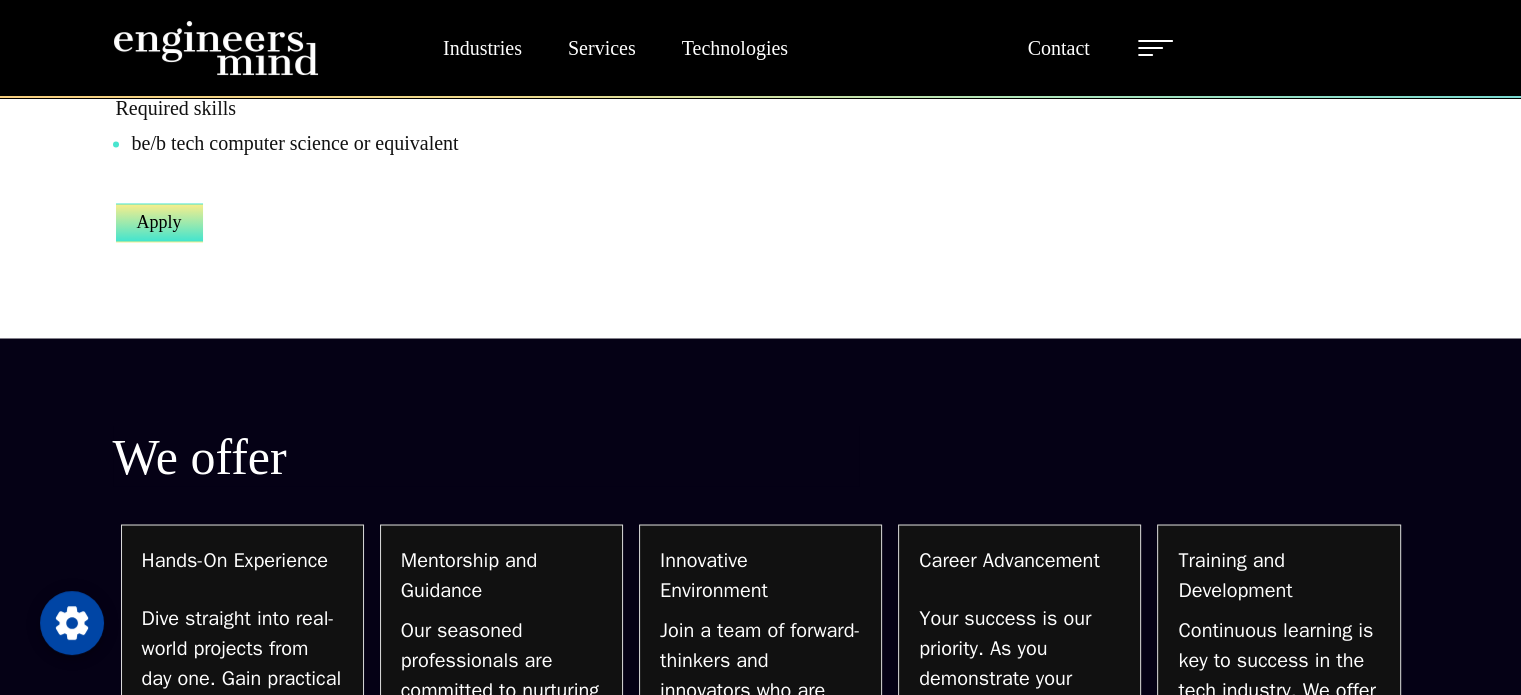 click on "Apply" at bounding box center (159, 222) 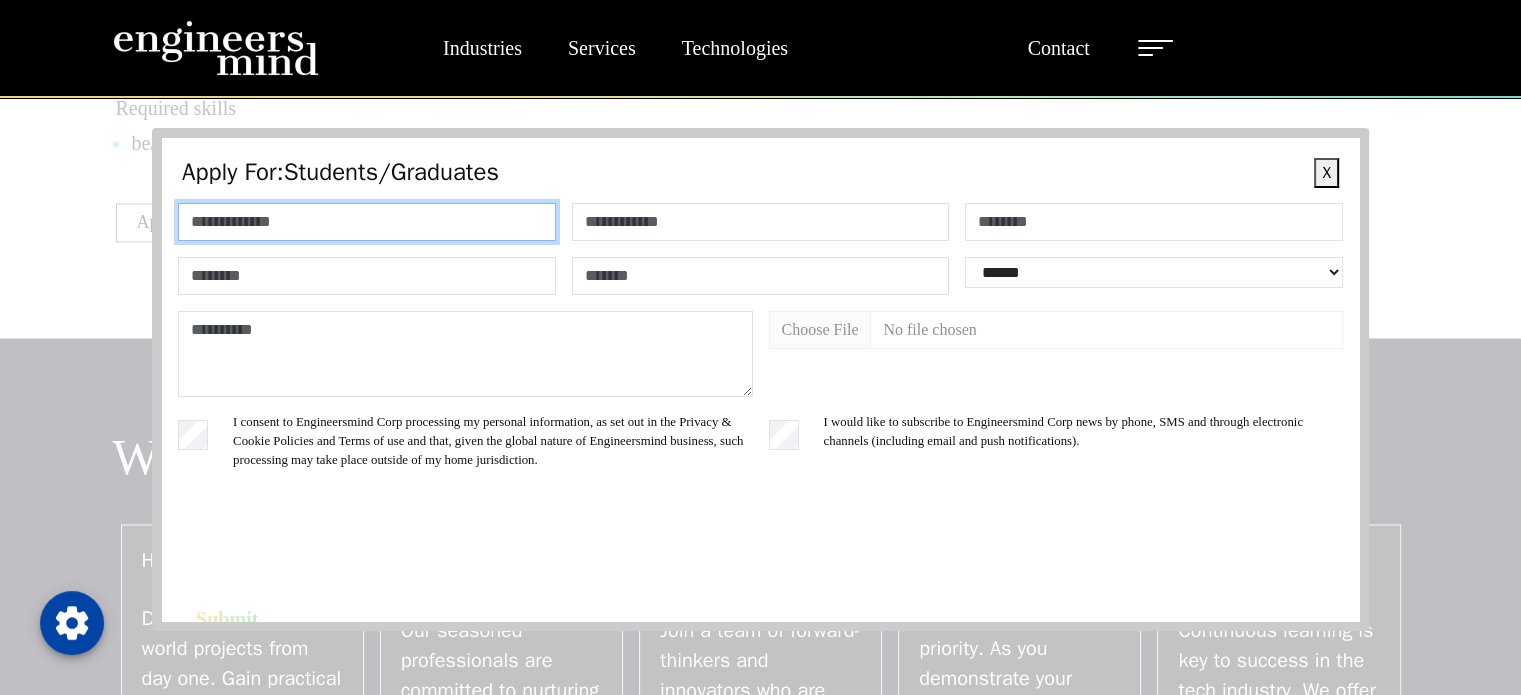 click at bounding box center [367, 222] 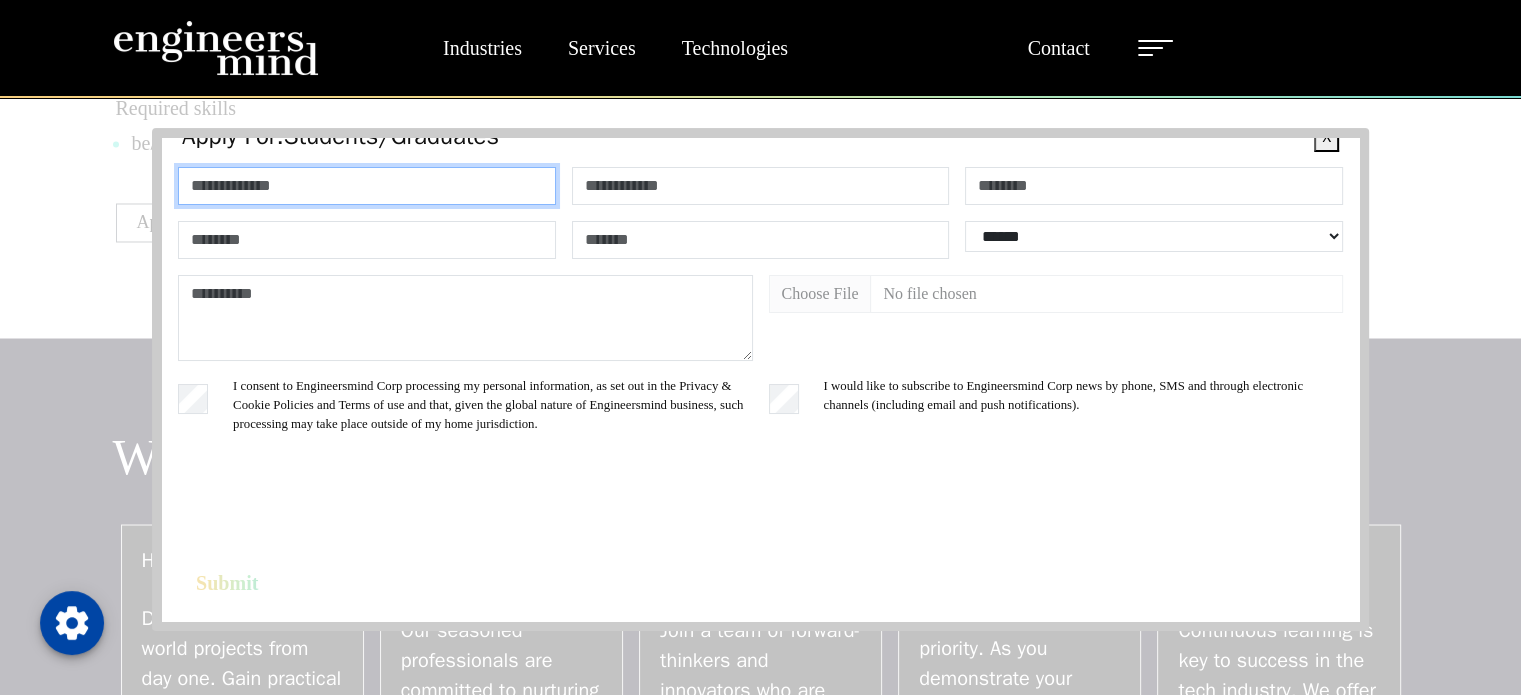 scroll, scrollTop: 0, scrollLeft: 0, axis: both 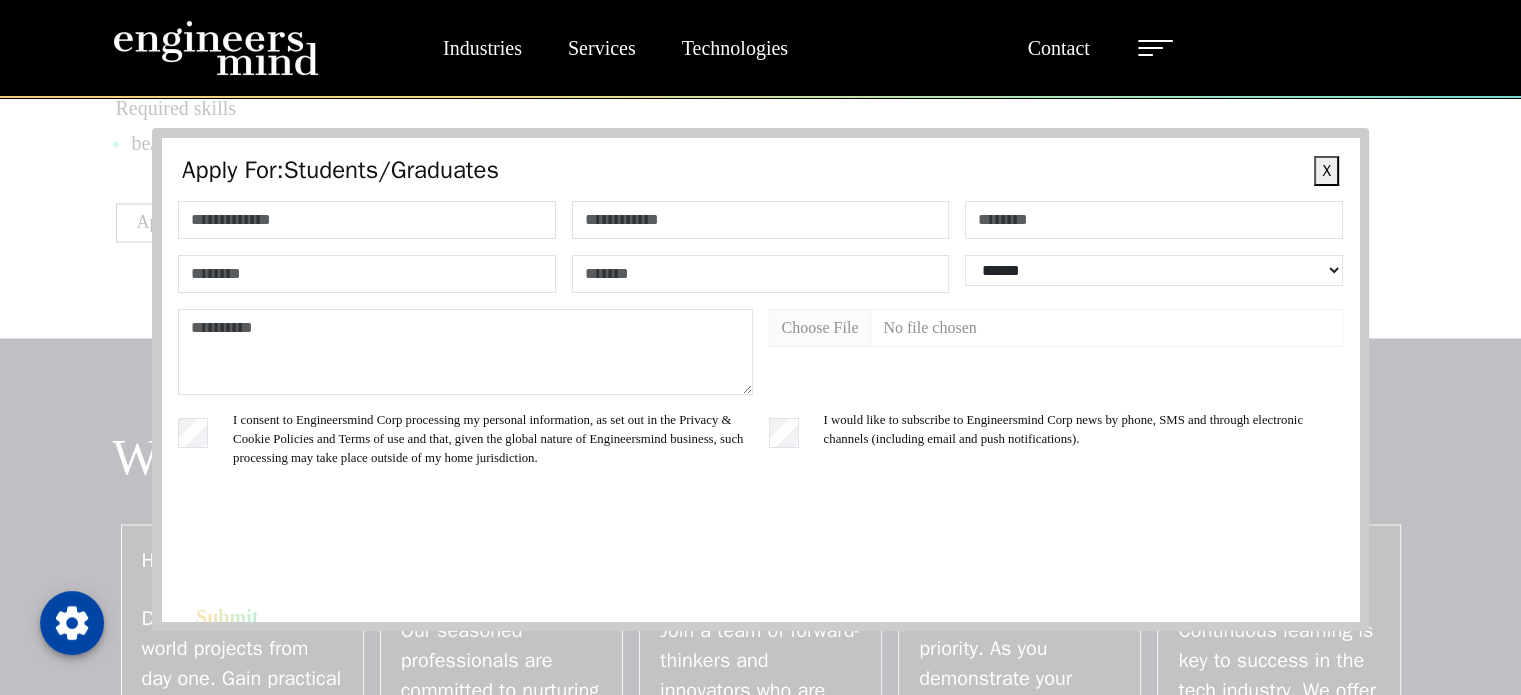 click on "I would like to subscribe to Engineersmind Corp news by phone, SMS and through electronic channels (including email and push notifications)." at bounding box center [1056, 460] 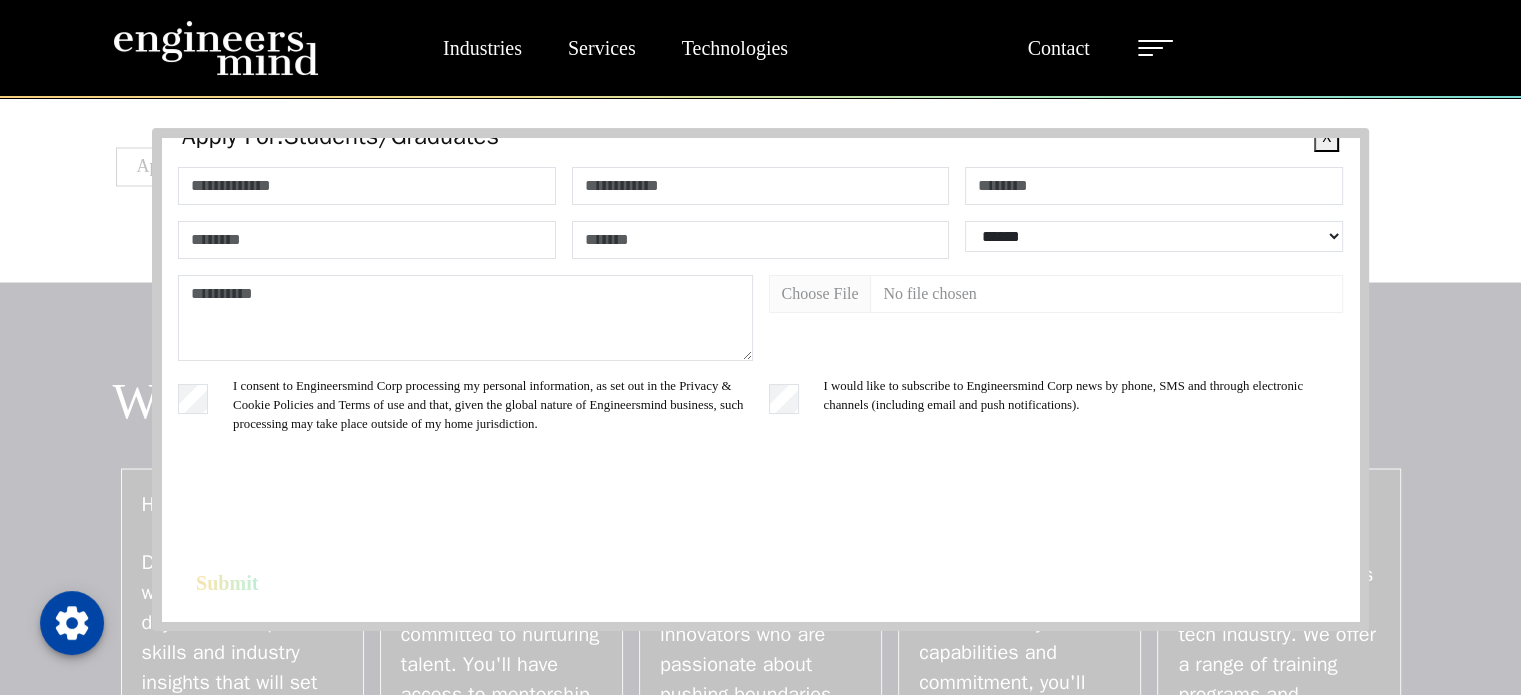 scroll, scrollTop: 3556, scrollLeft: 0, axis: vertical 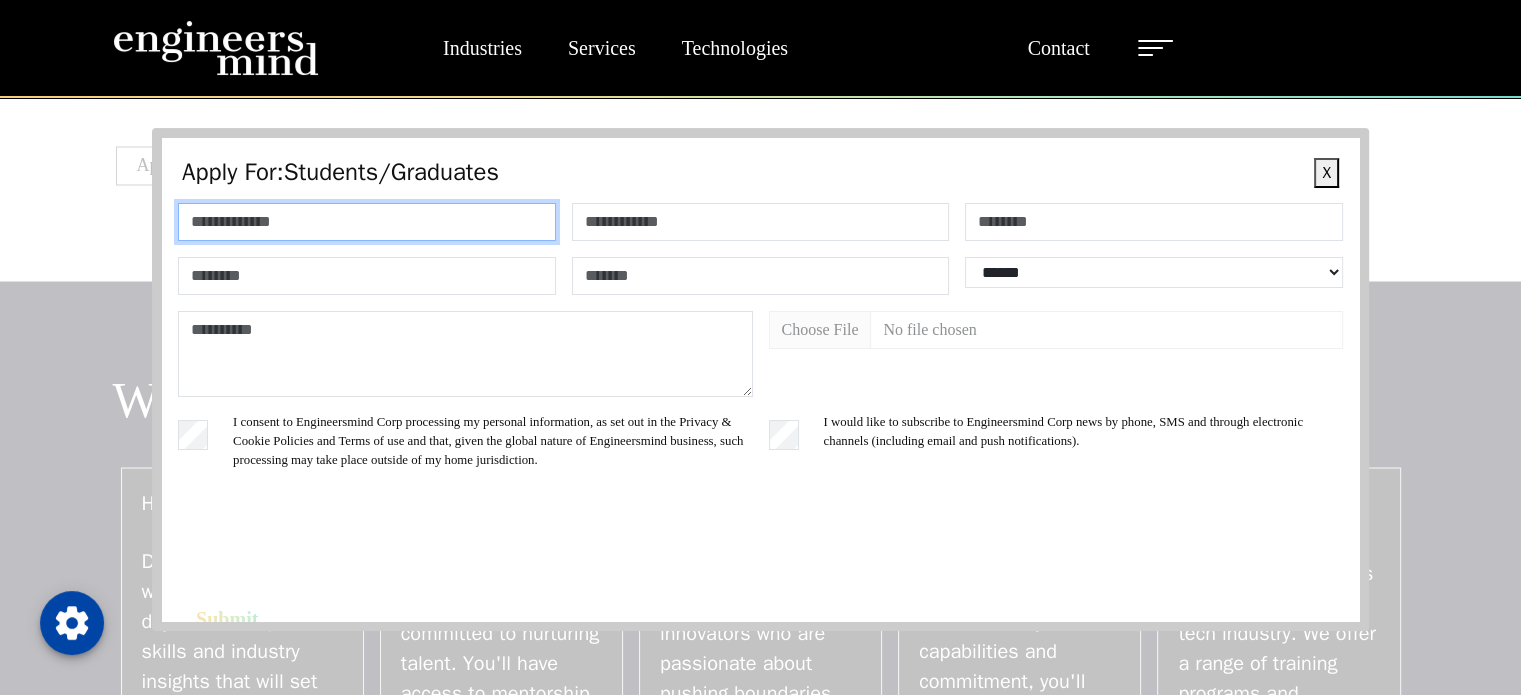 click at bounding box center (367, 222) 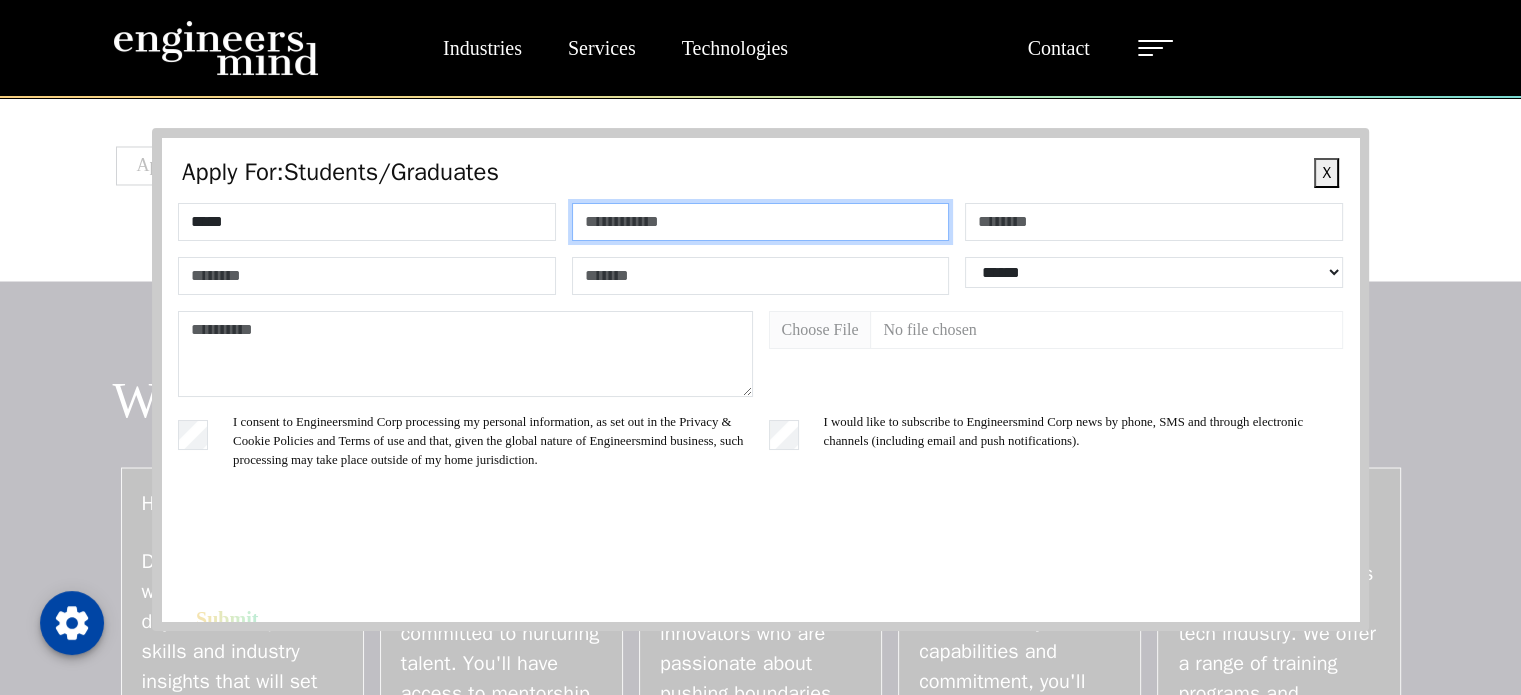 type on "*********" 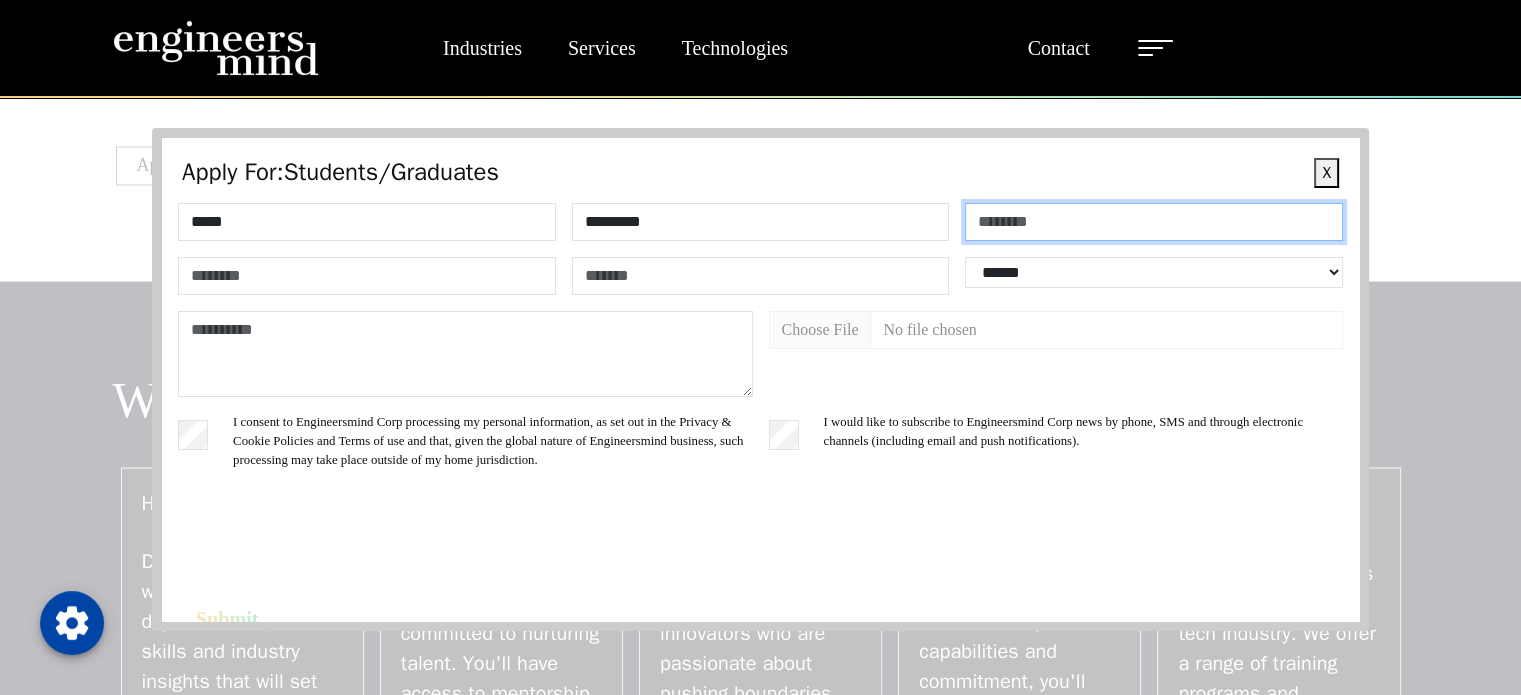 type on "**********" 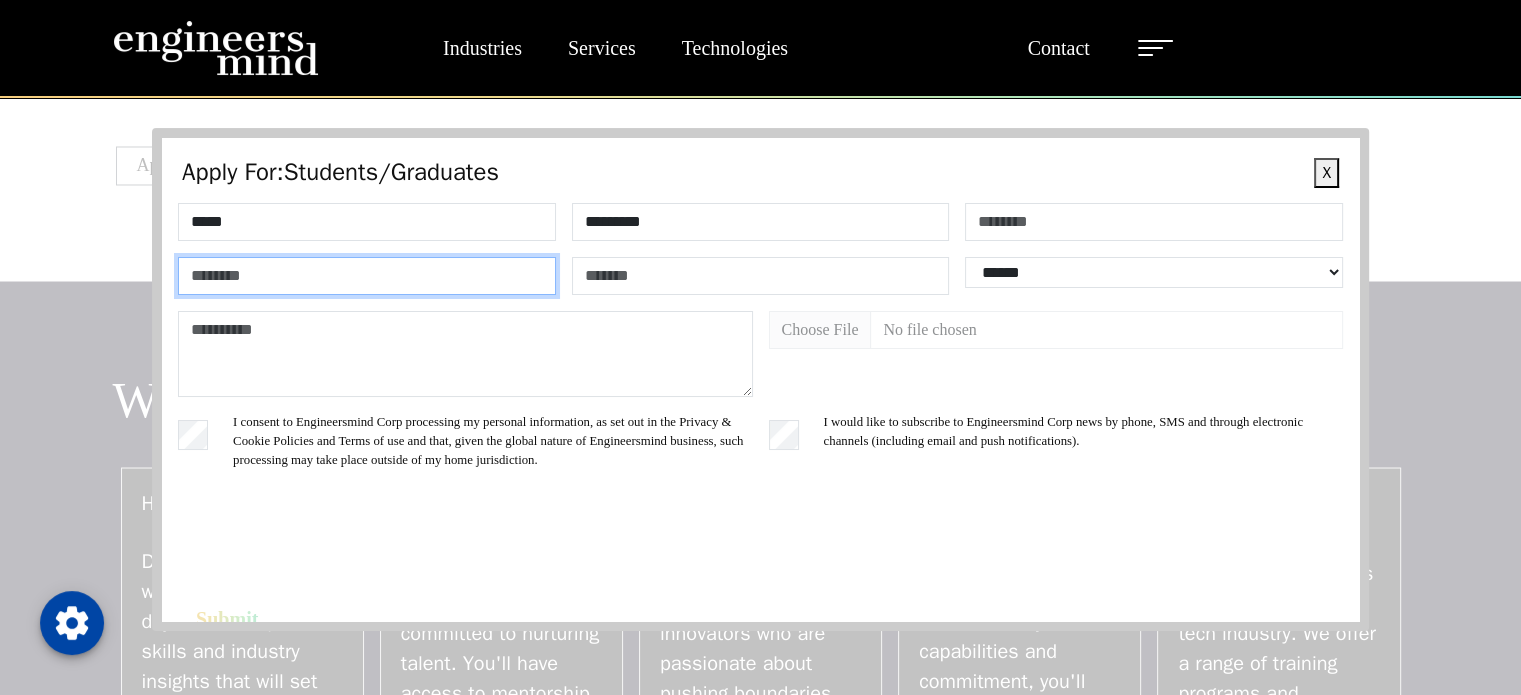 type on "**********" 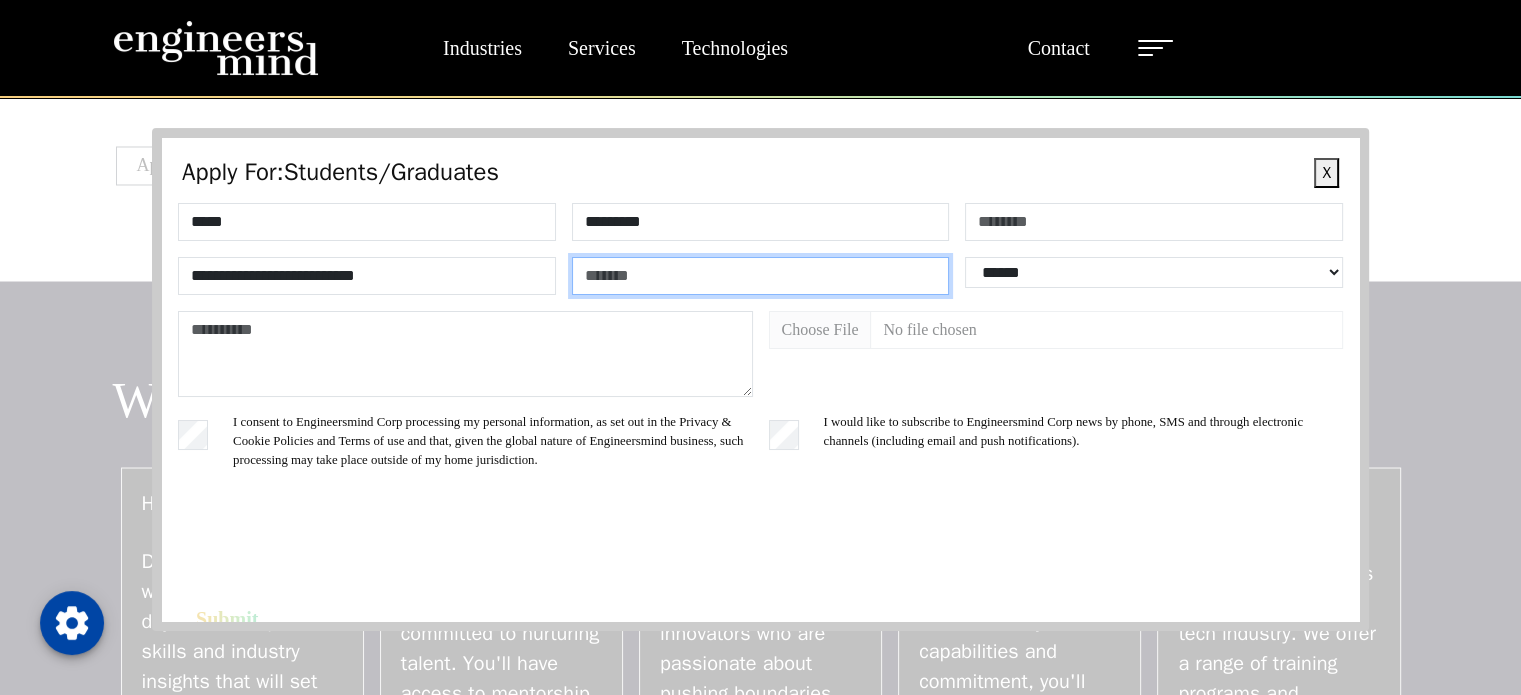 type on "*****" 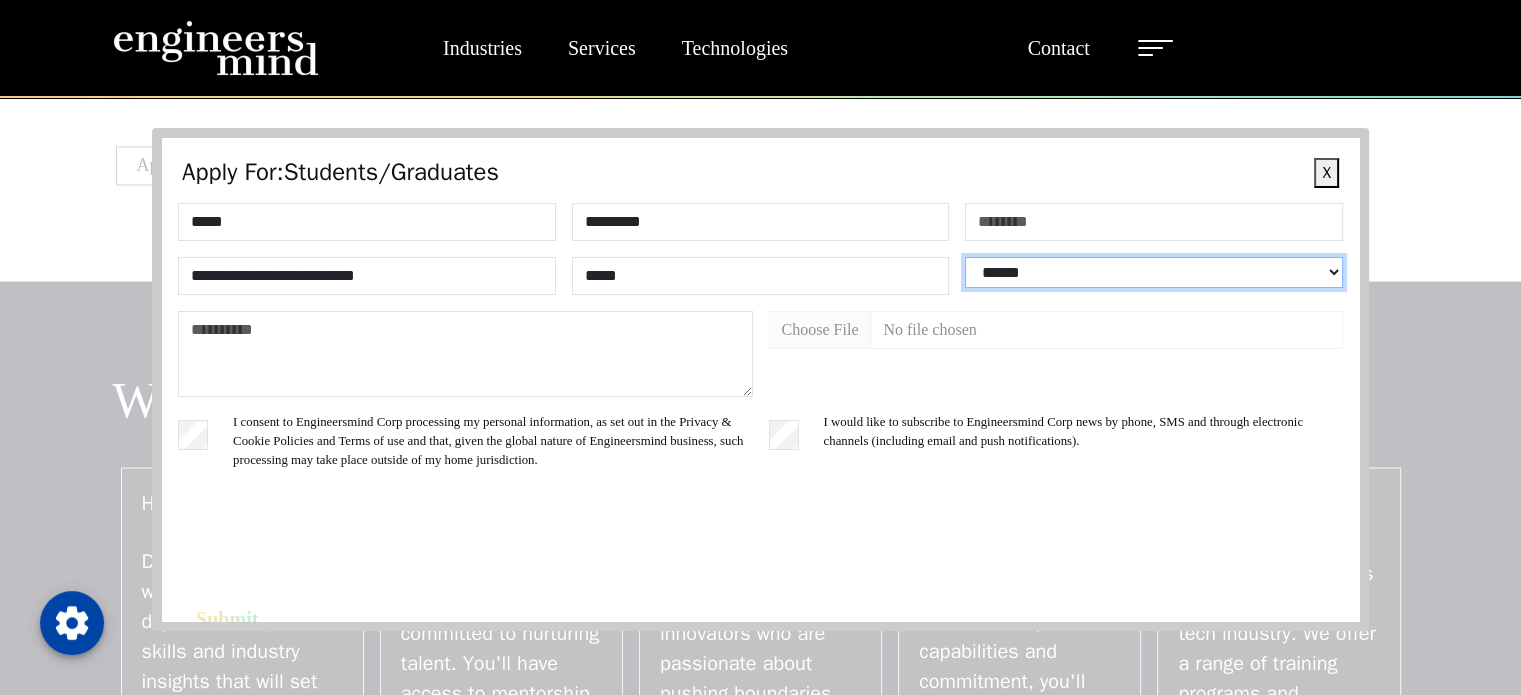 select on "*****" 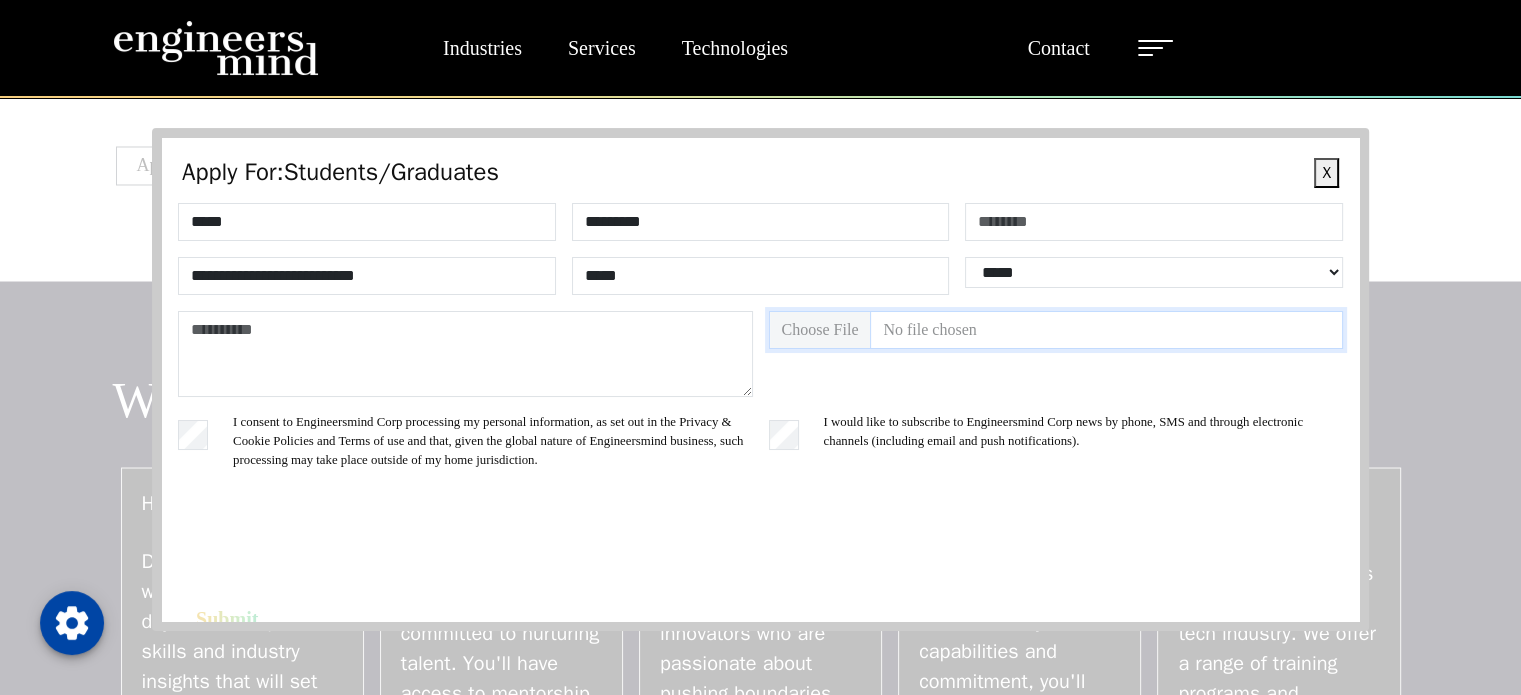 click at bounding box center (1056, 330) 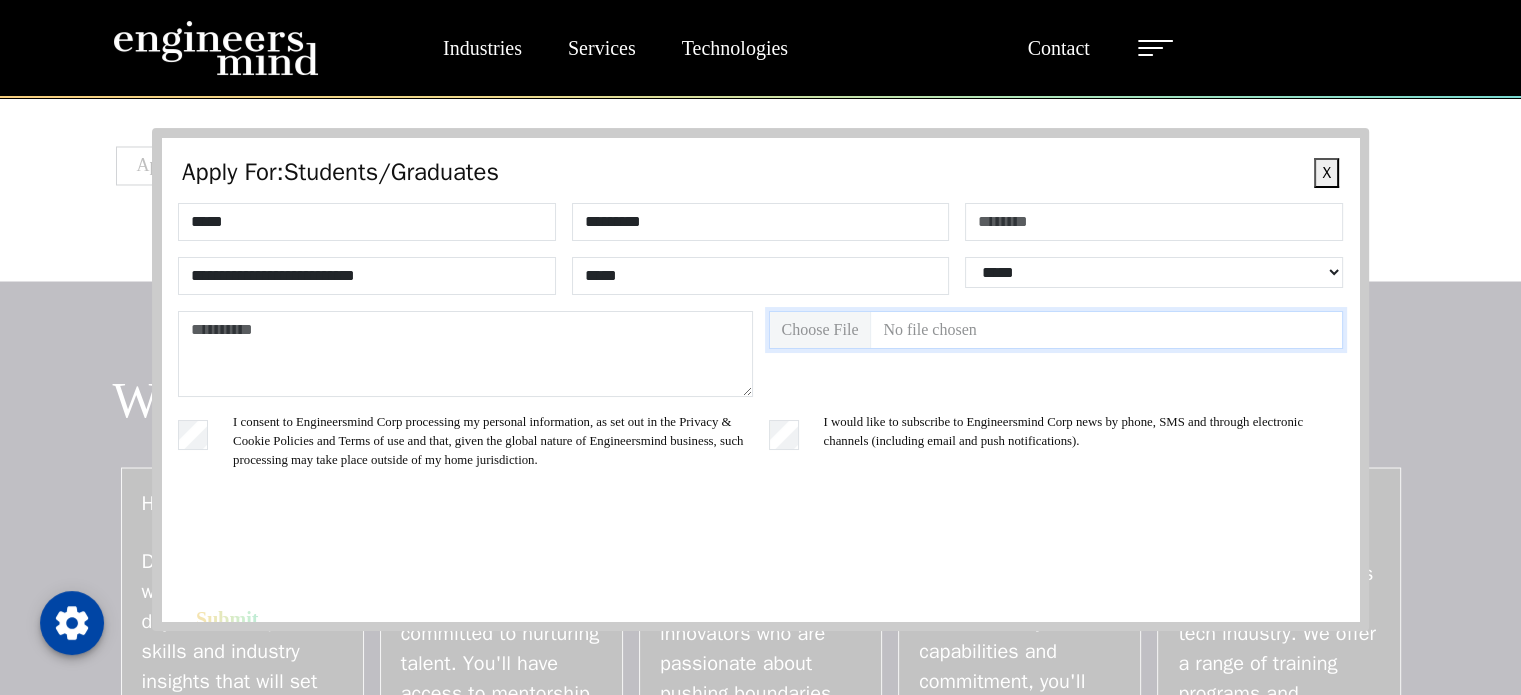 type on "**********" 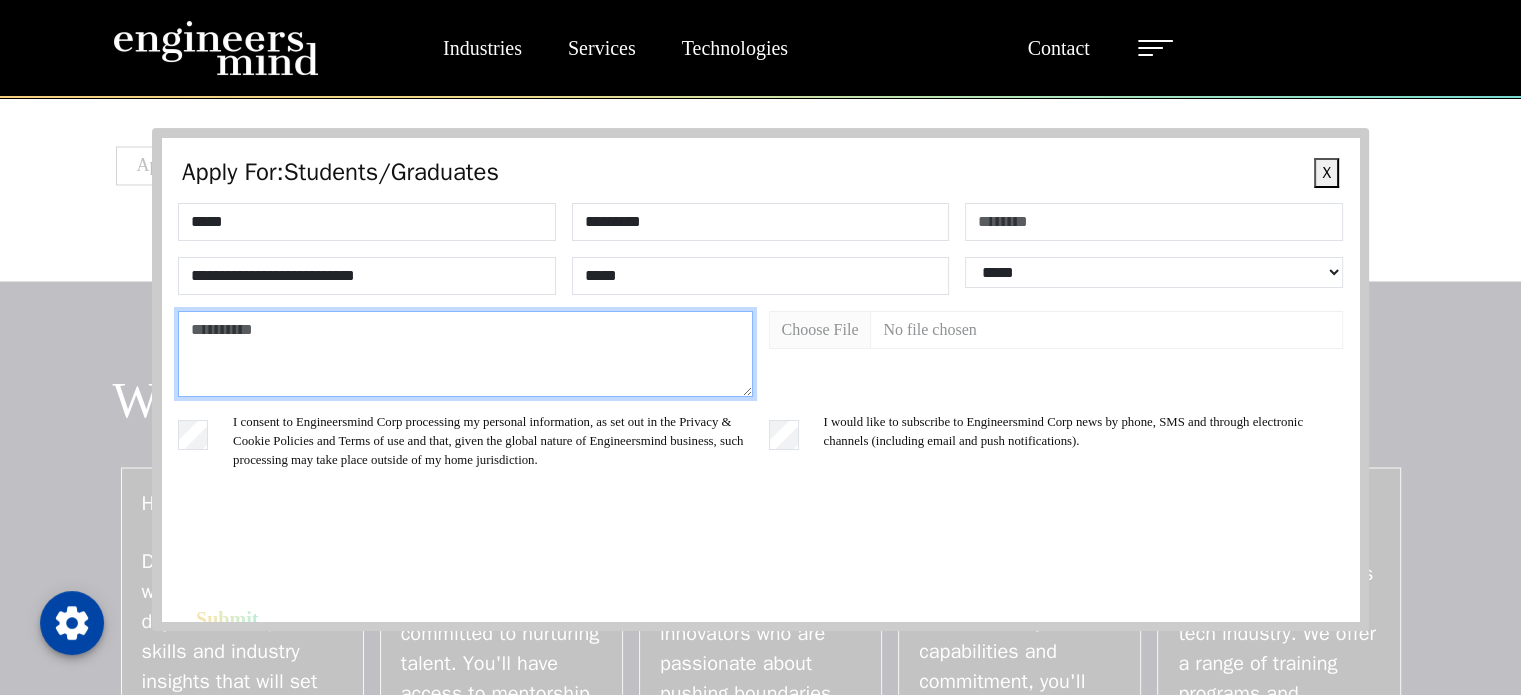 click at bounding box center (465, 354) 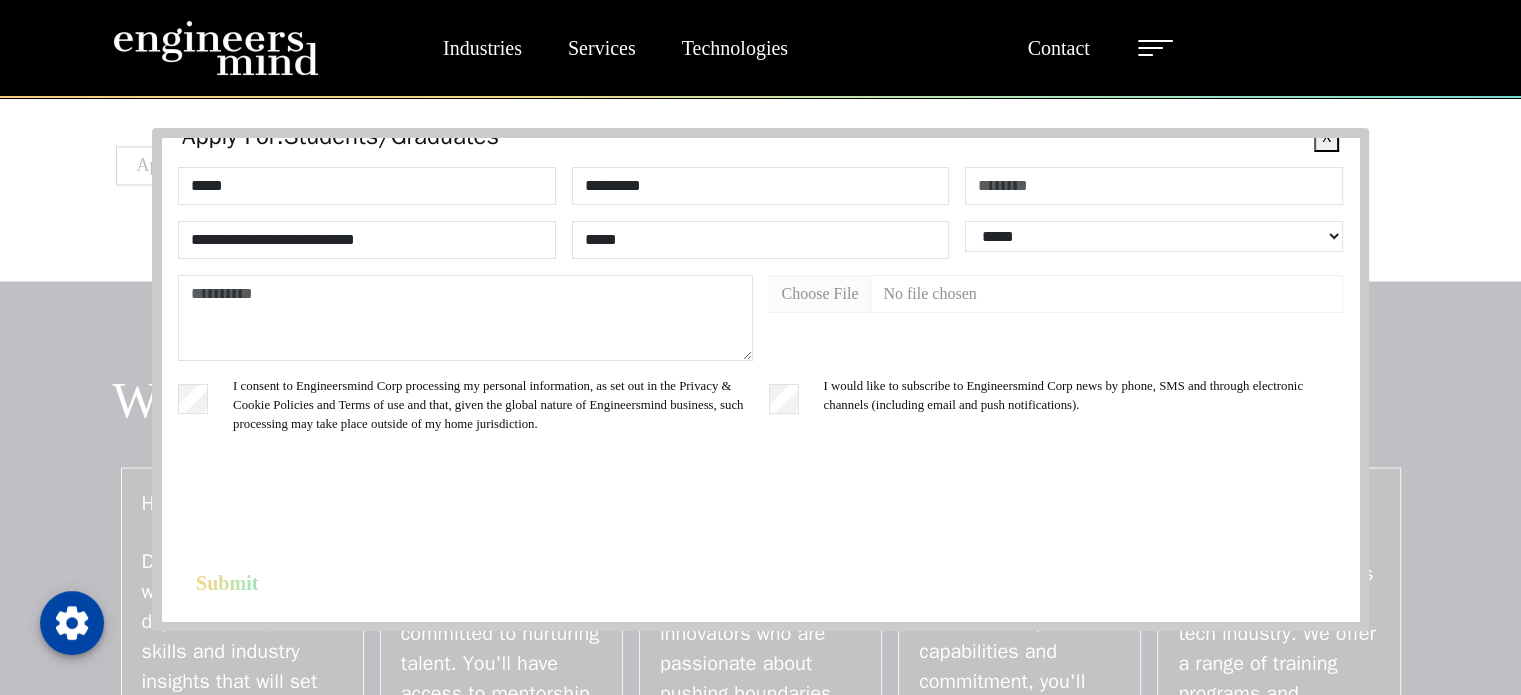 click on "Submit" at bounding box center [227, 583] 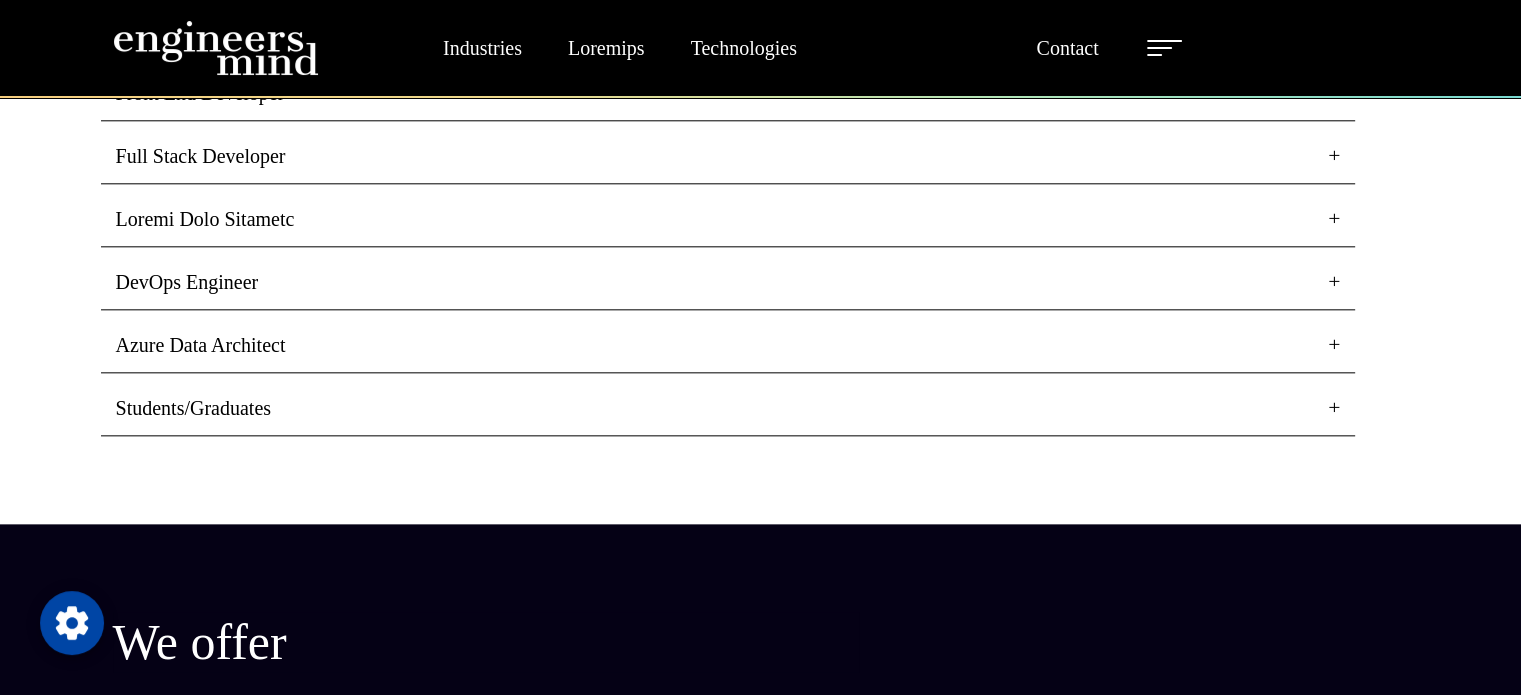 scroll, scrollTop: 3556, scrollLeft: 0, axis: vertical 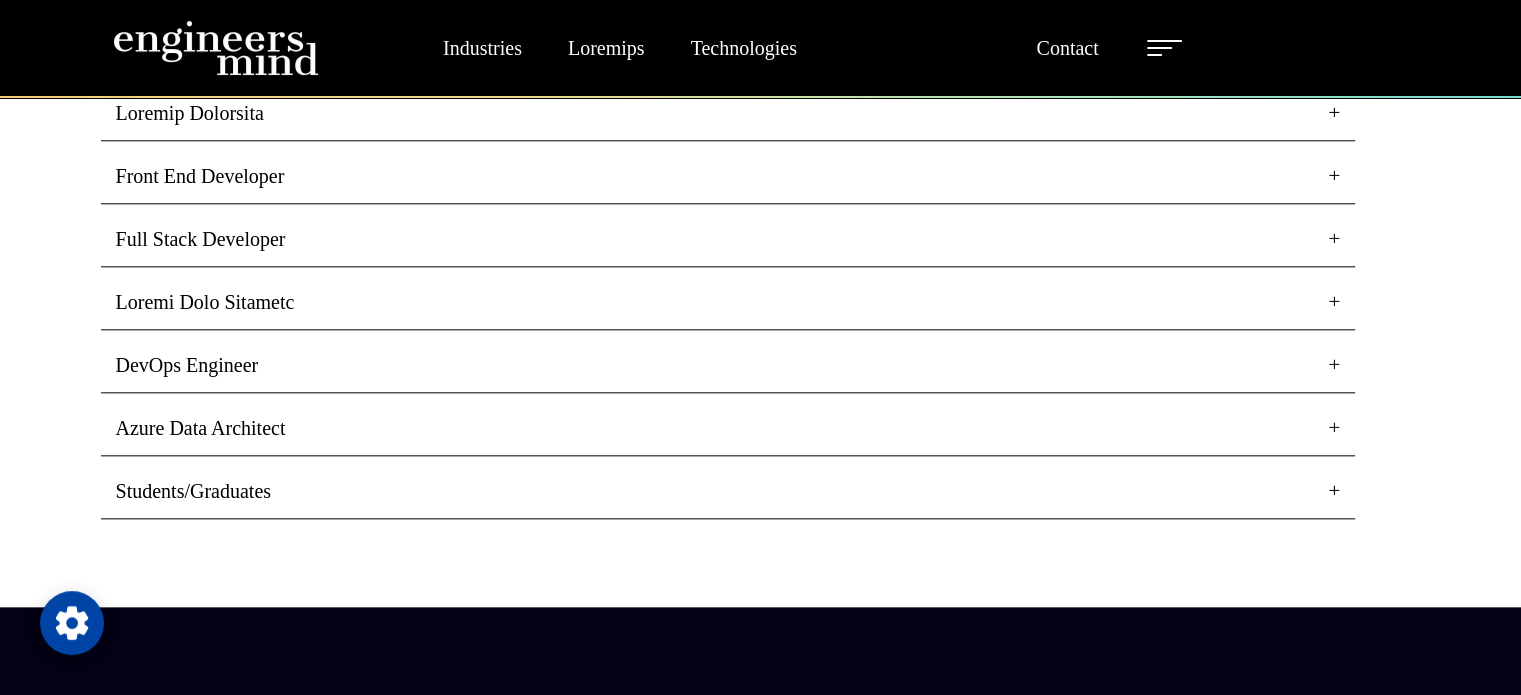 click on "DevOps Engineer" at bounding box center (728, 365) 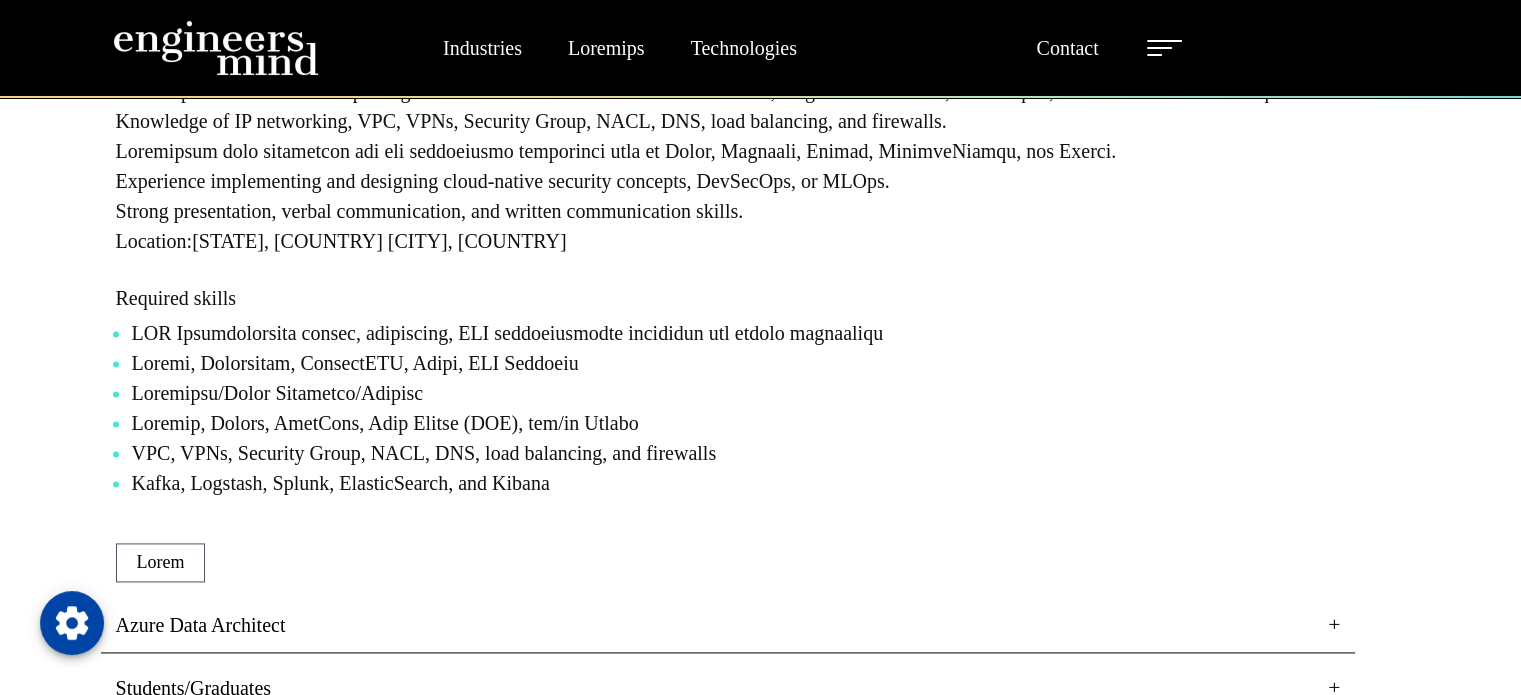 scroll, scrollTop: 2668, scrollLeft: 0, axis: vertical 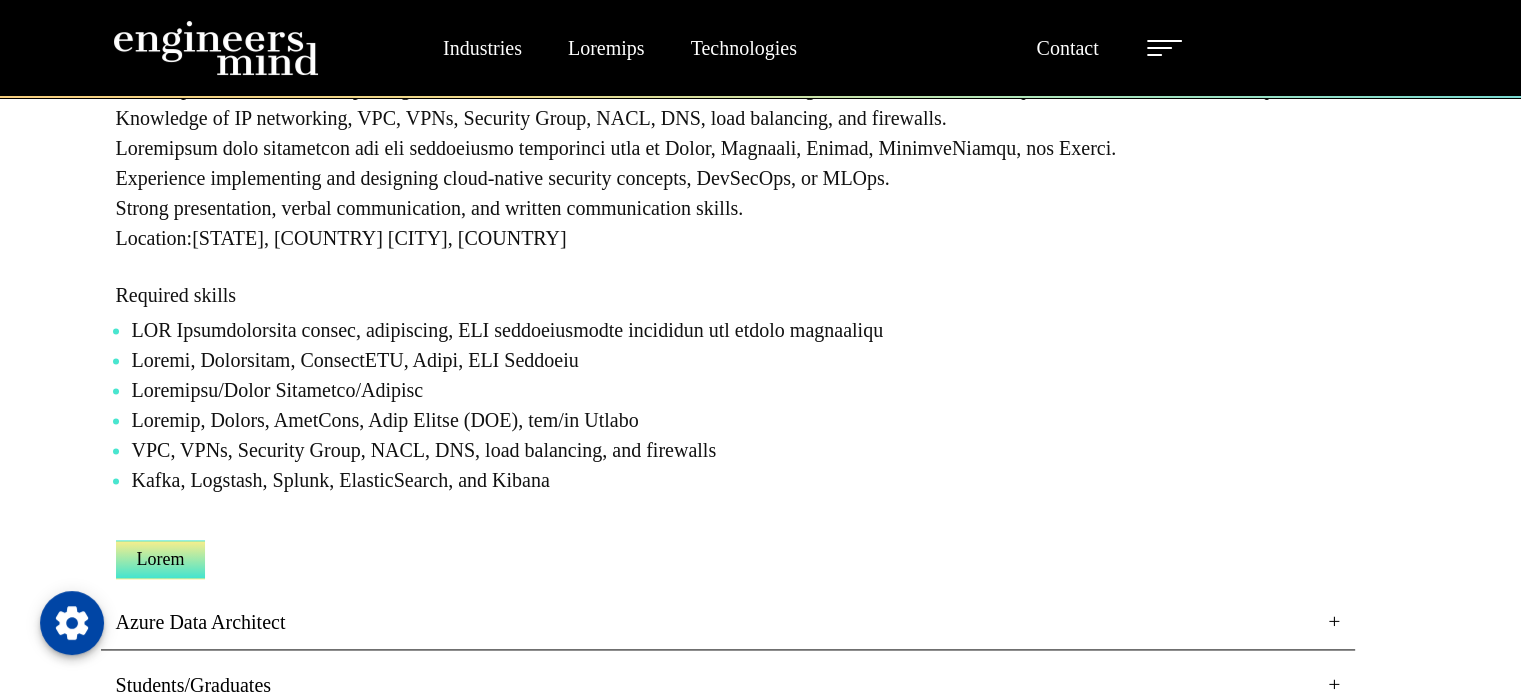 click on "Lorem" at bounding box center (161, 559) 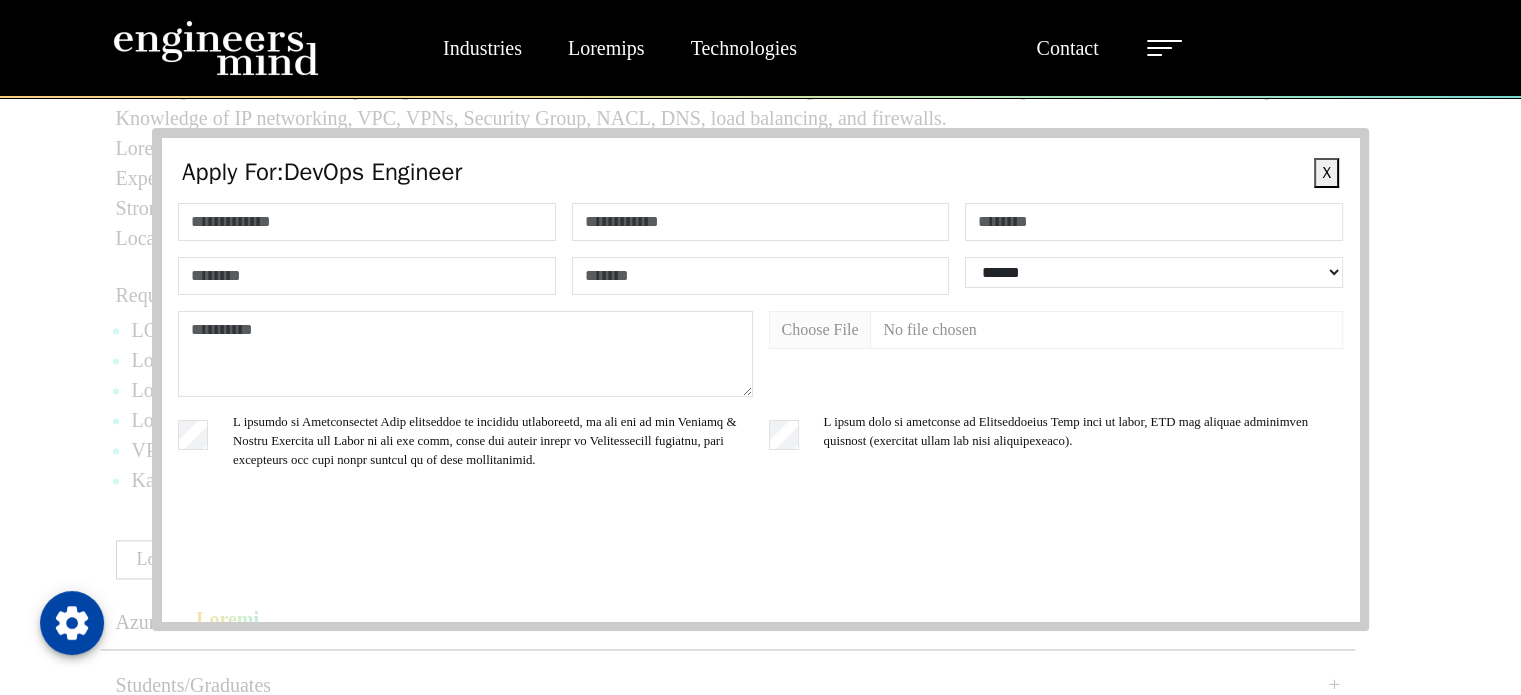 click on "Lorem Ips:   DolOrs Ametcons" at bounding box center (760, 172) 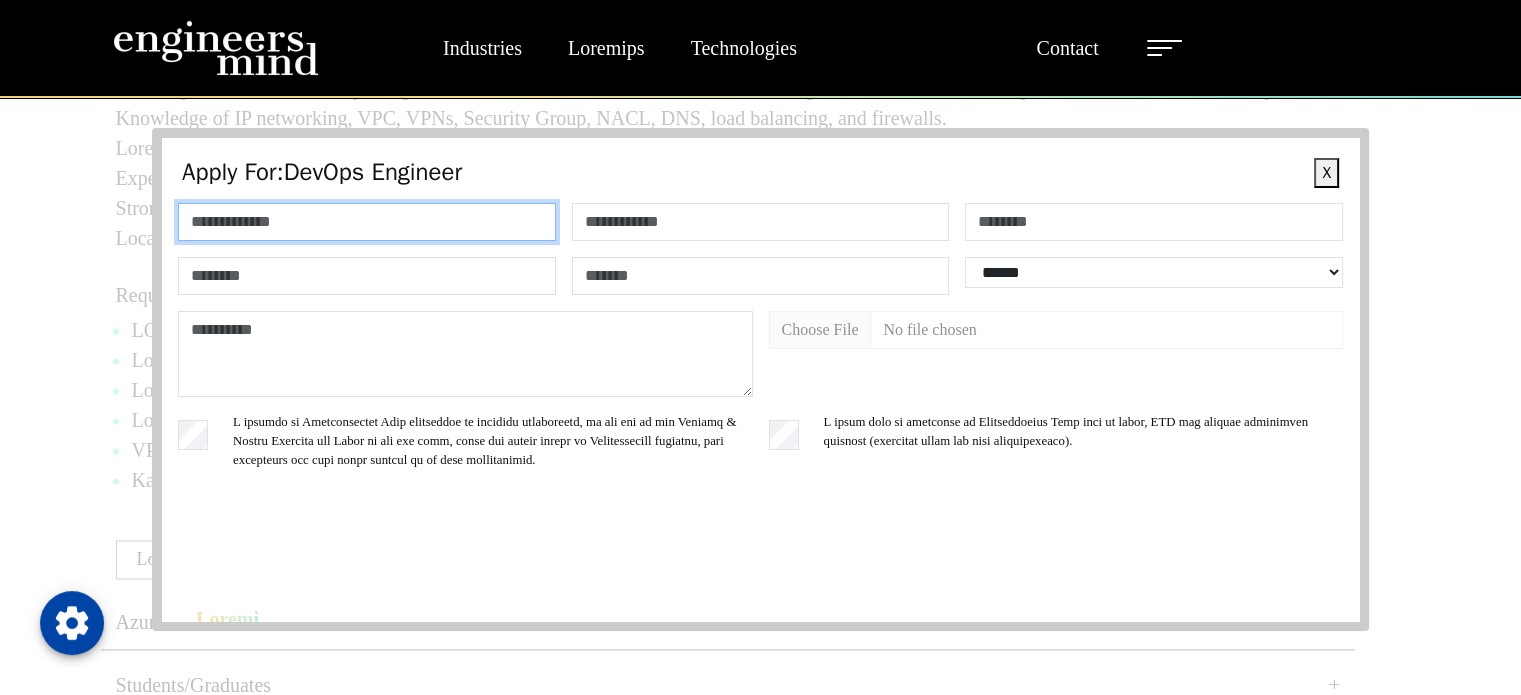 click at bounding box center (367, 222) 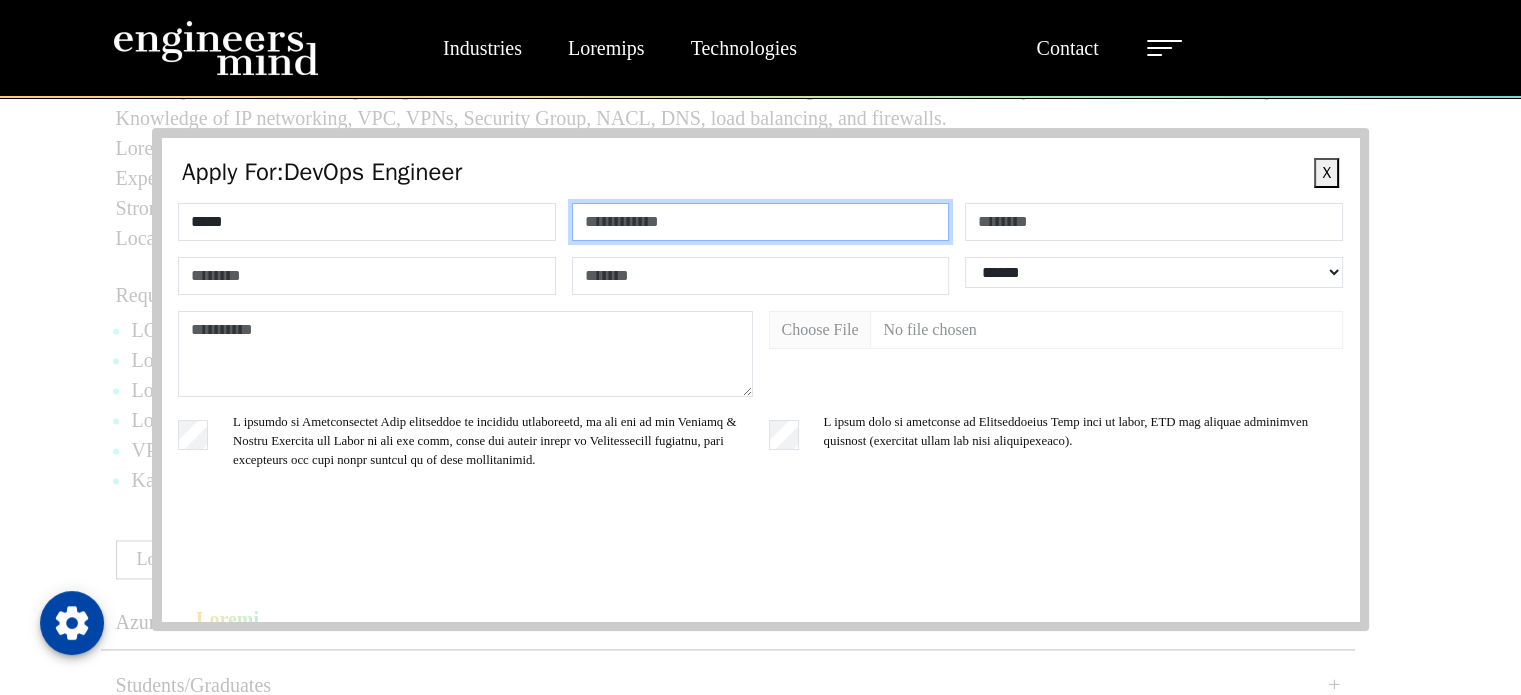 type on "*********" 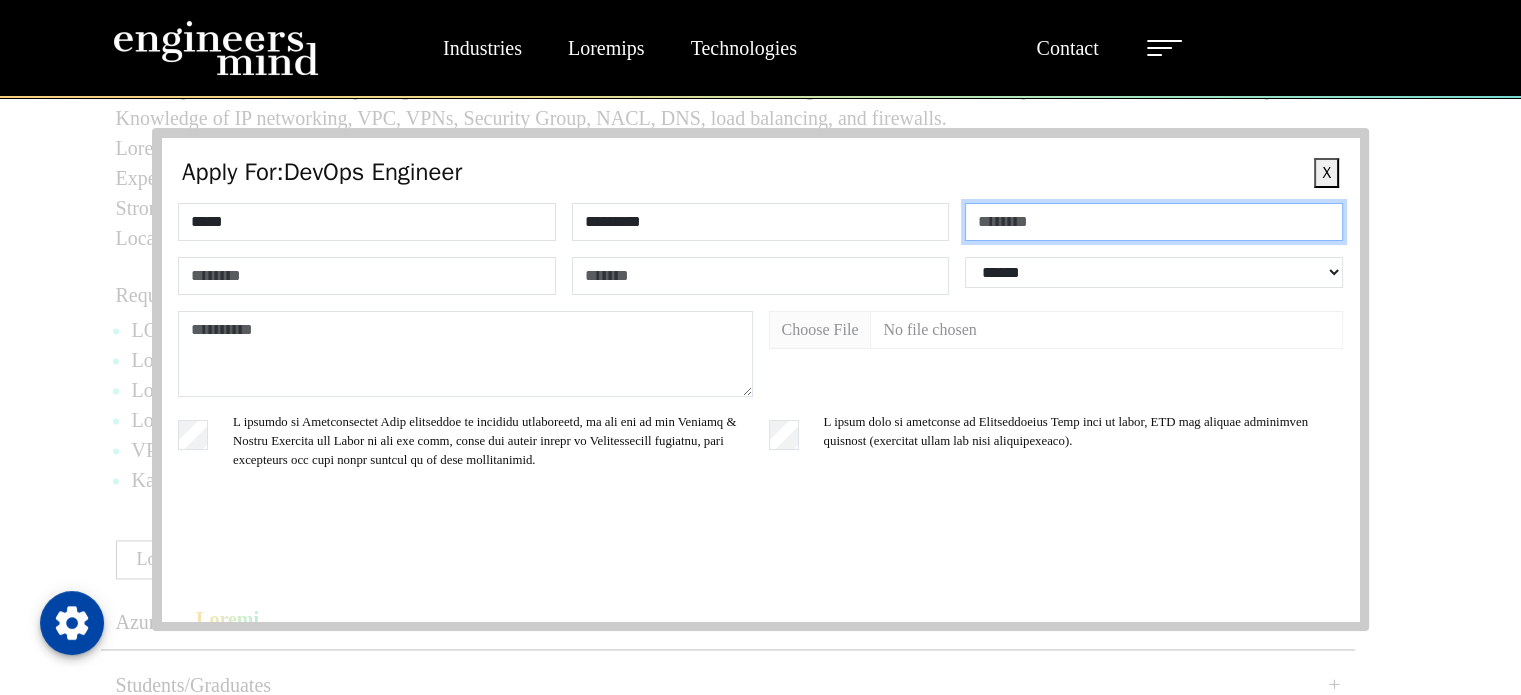 type on "**********" 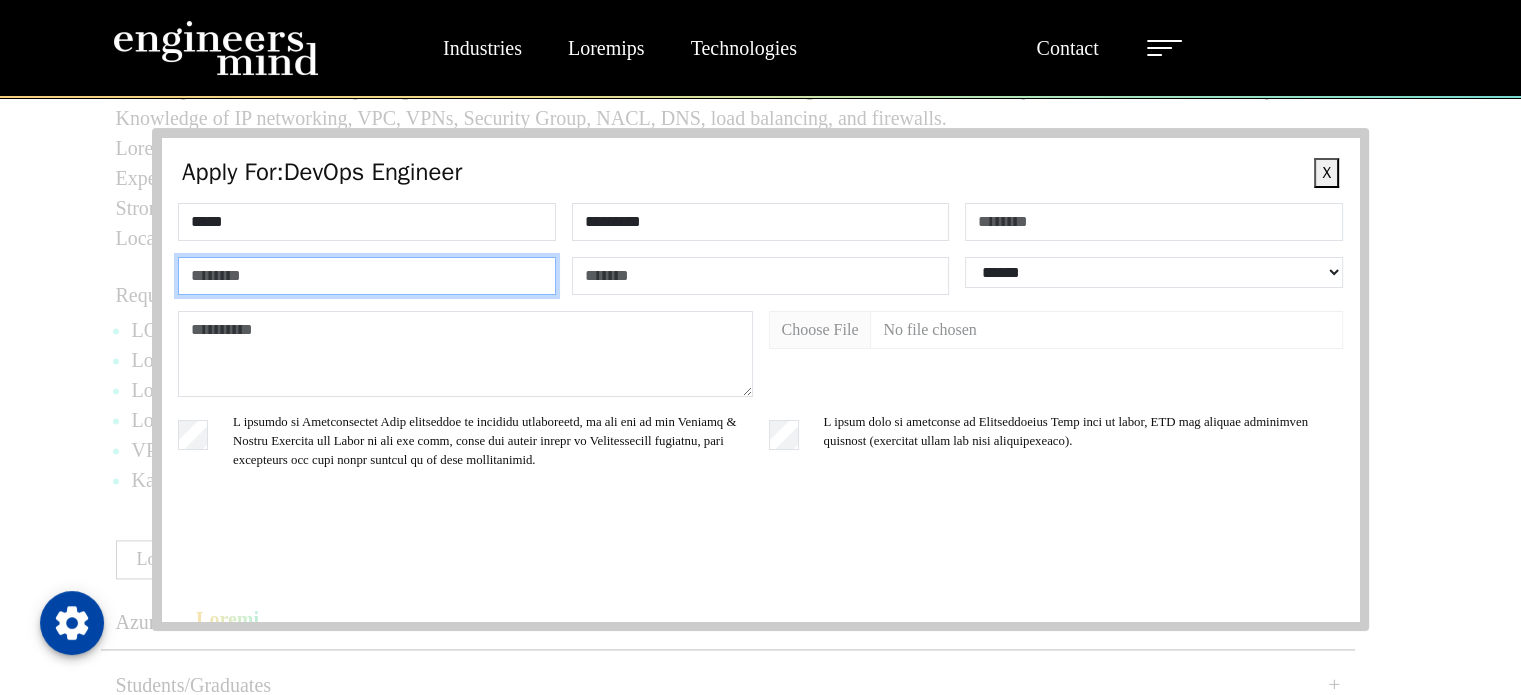 type on "**********" 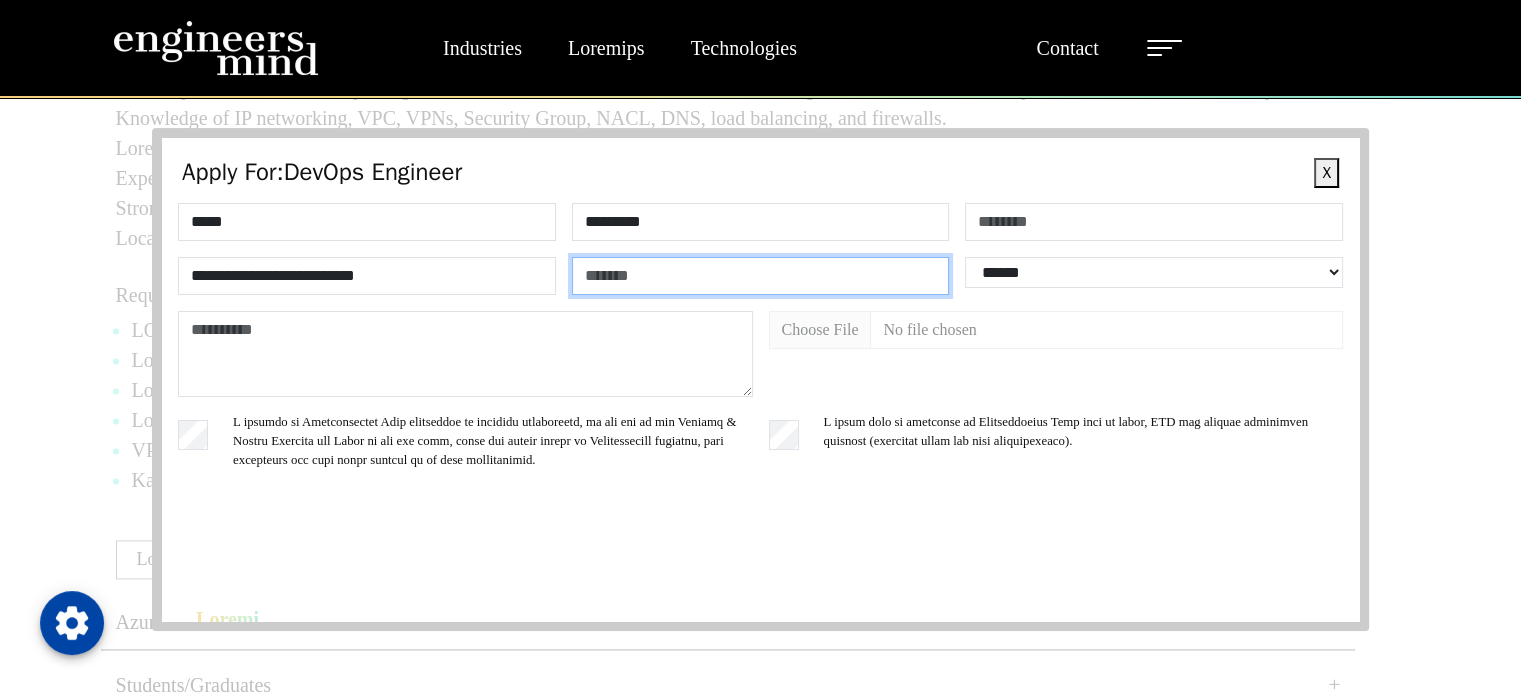 type on "*****" 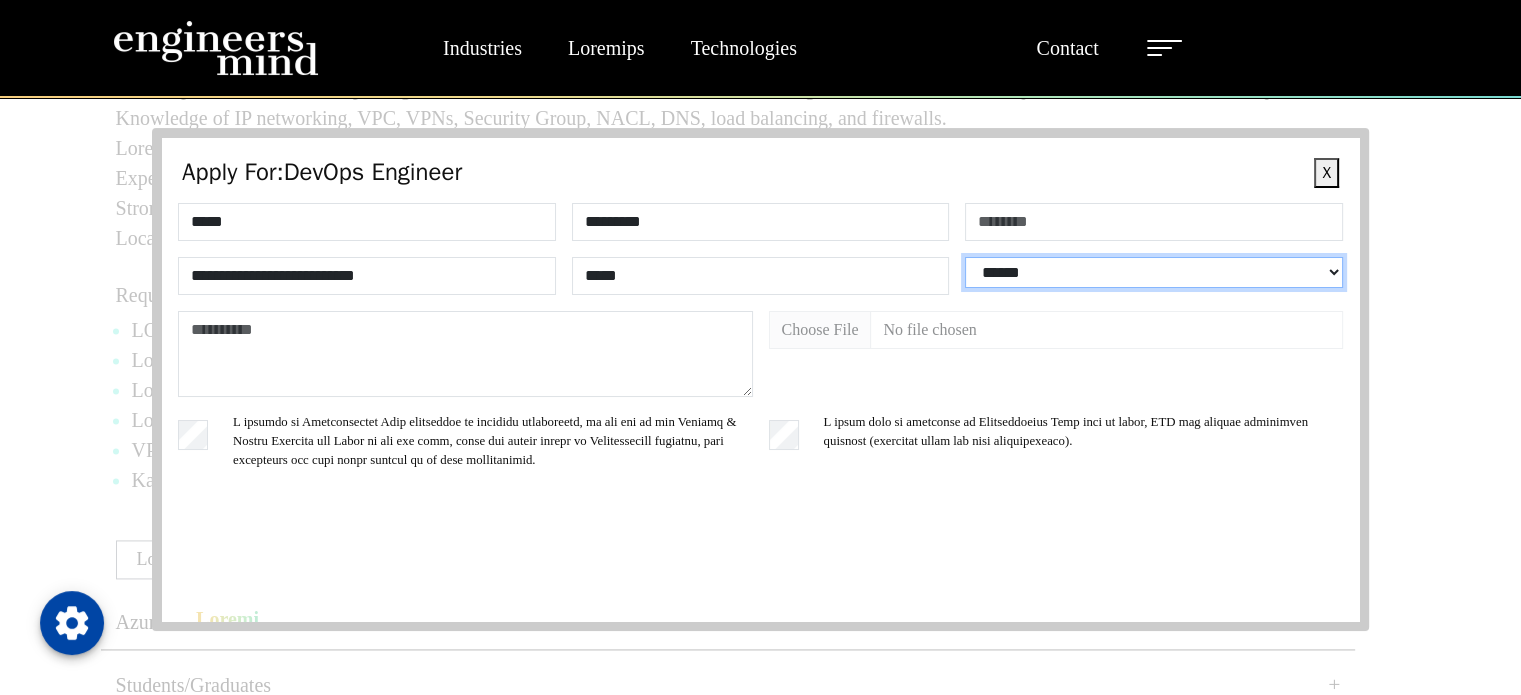select on "*****" 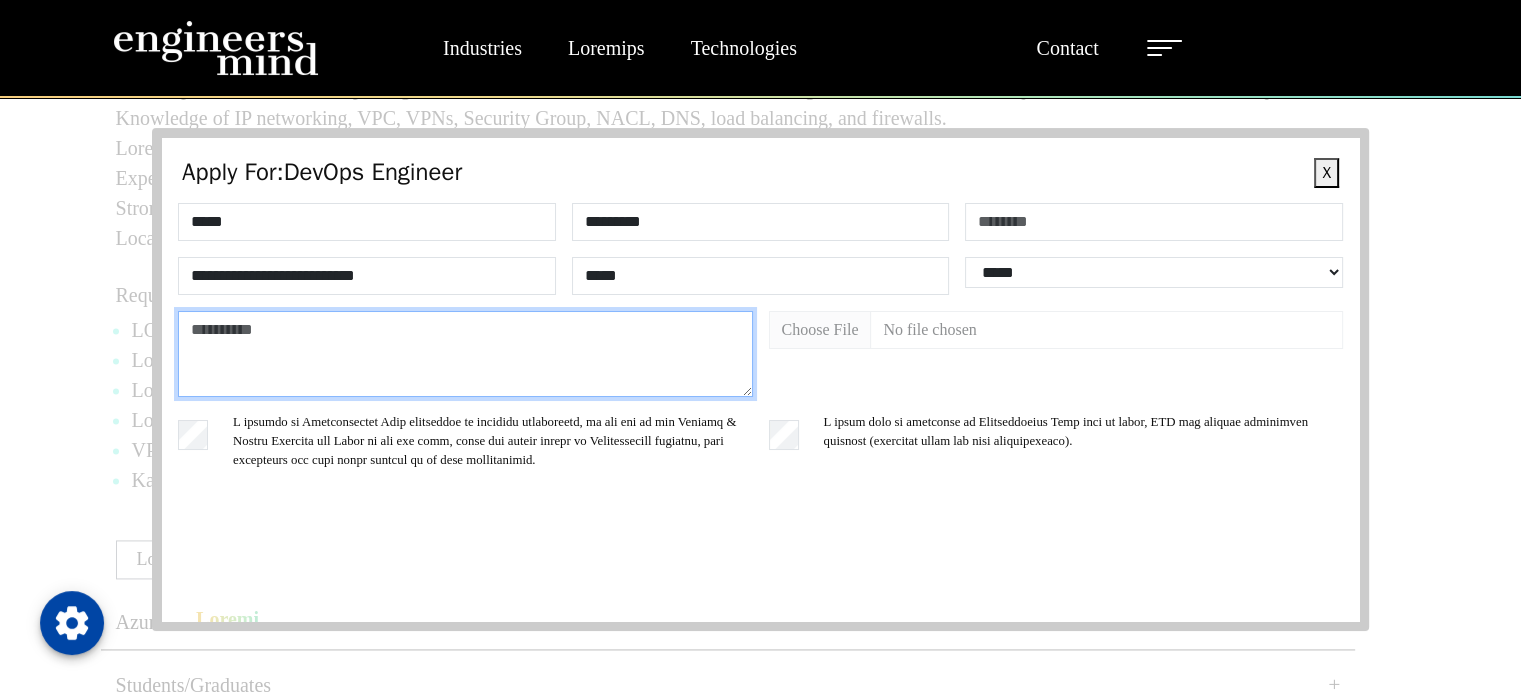 click at bounding box center (465, 354) 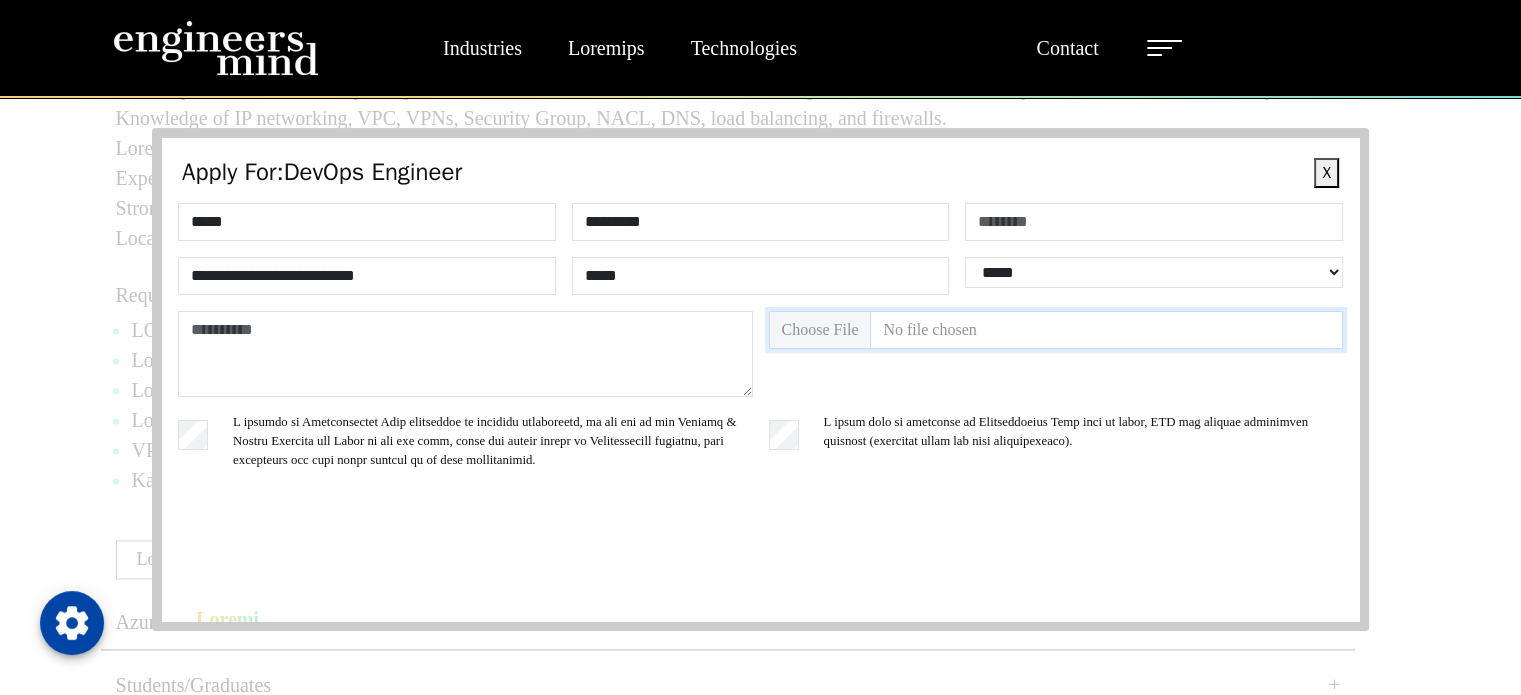 click at bounding box center [1056, 330] 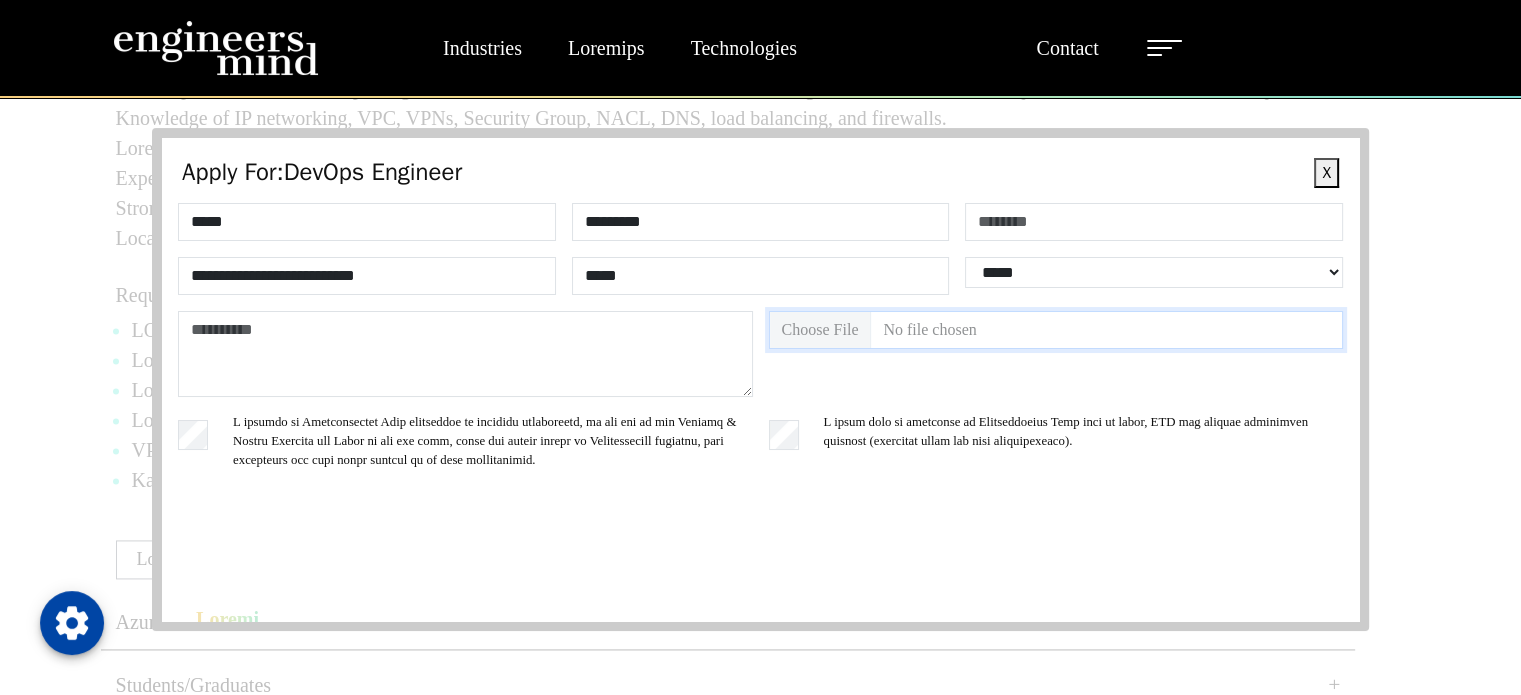 type on "**********" 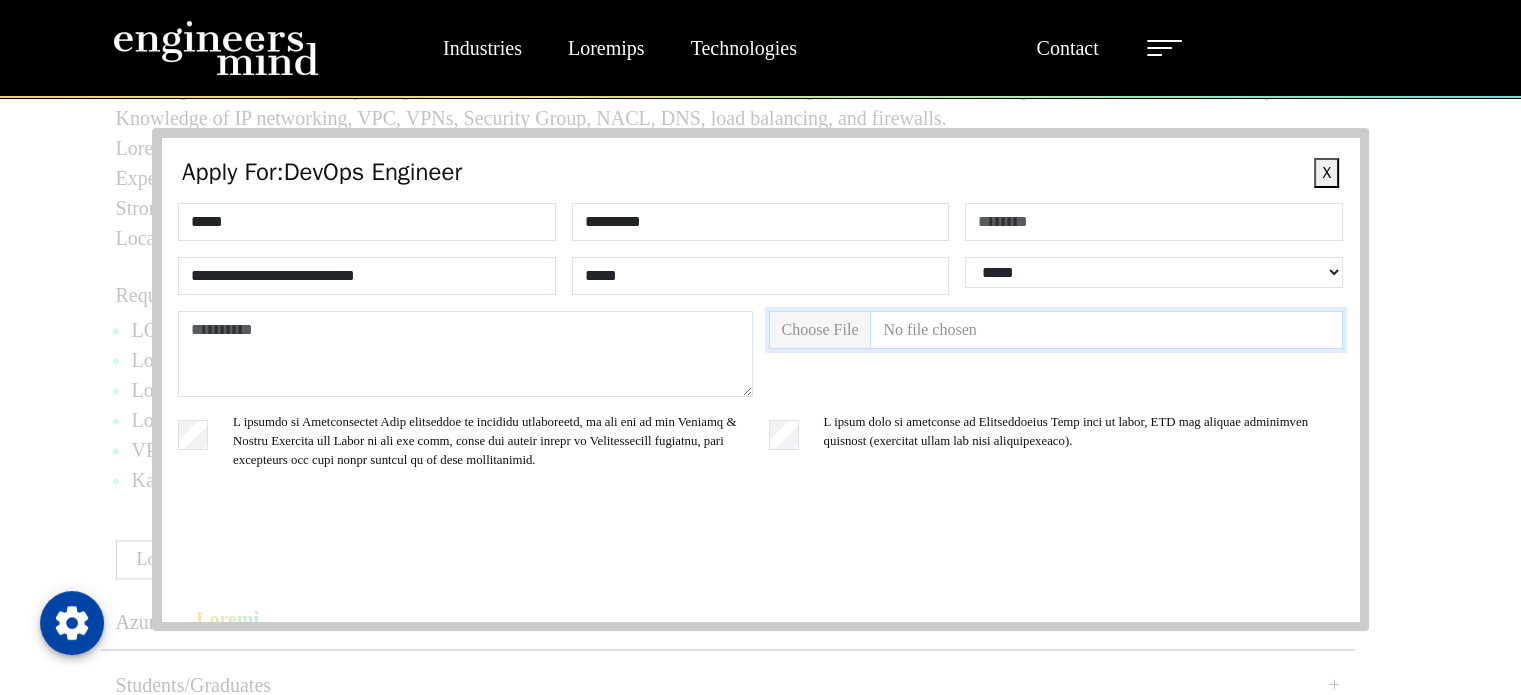 scroll, scrollTop: 36, scrollLeft: 0, axis: vertical 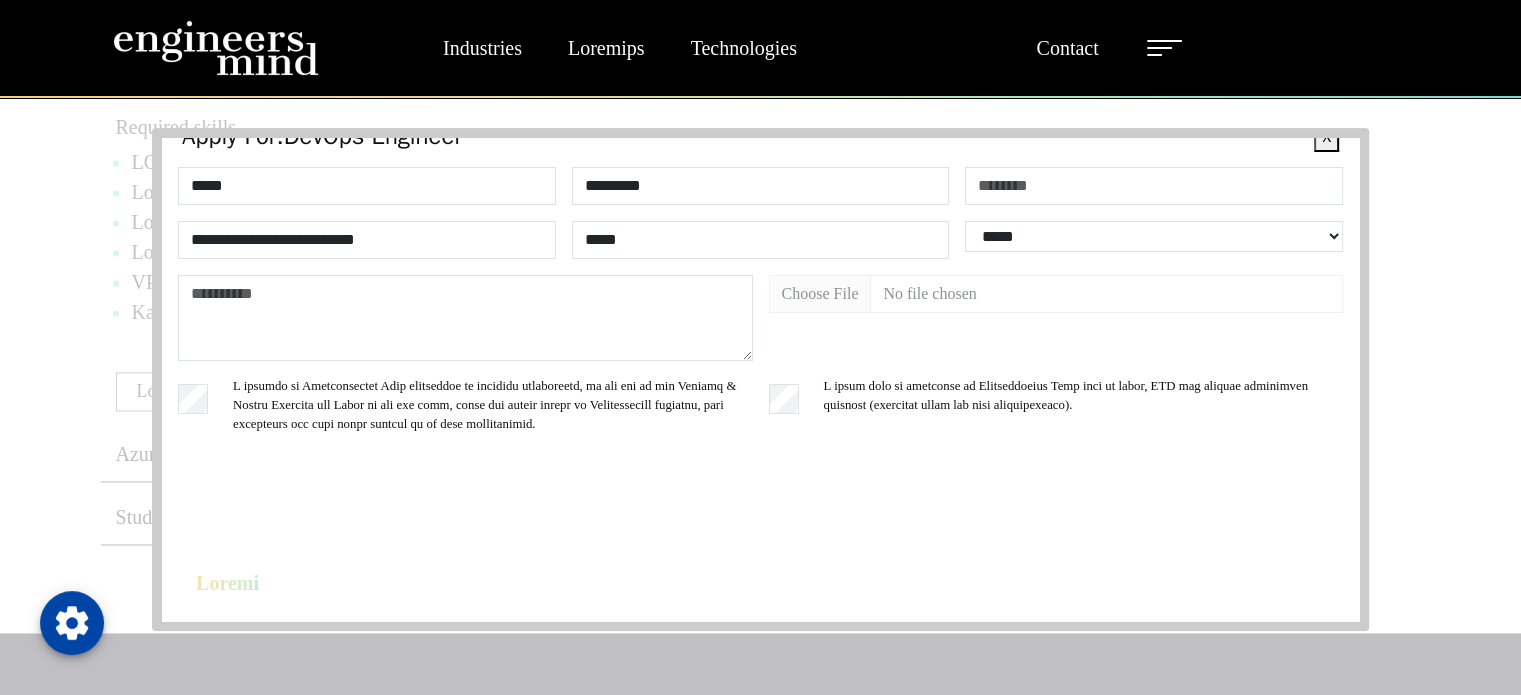 click on "**********" at bounding box center (760, 382) 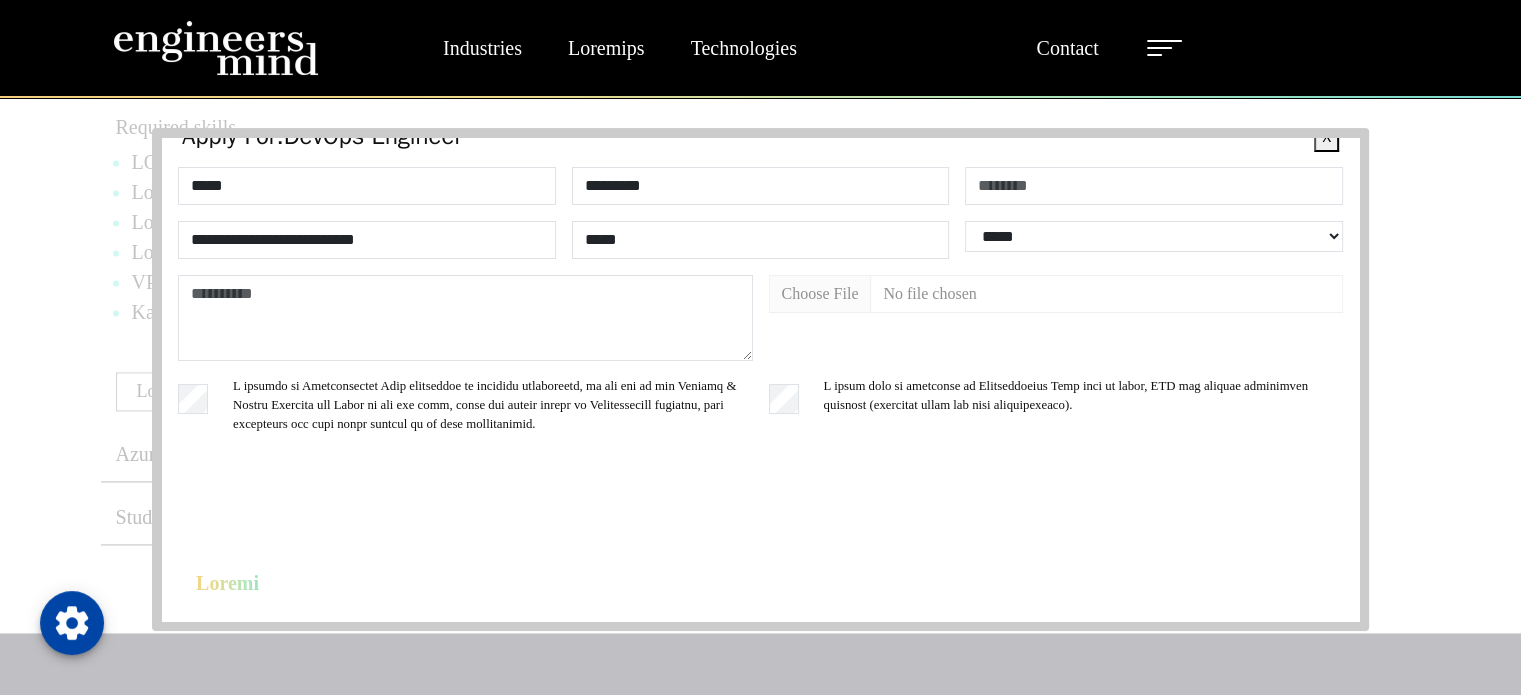 click on "Loremi" at bounding box center (227, 583) 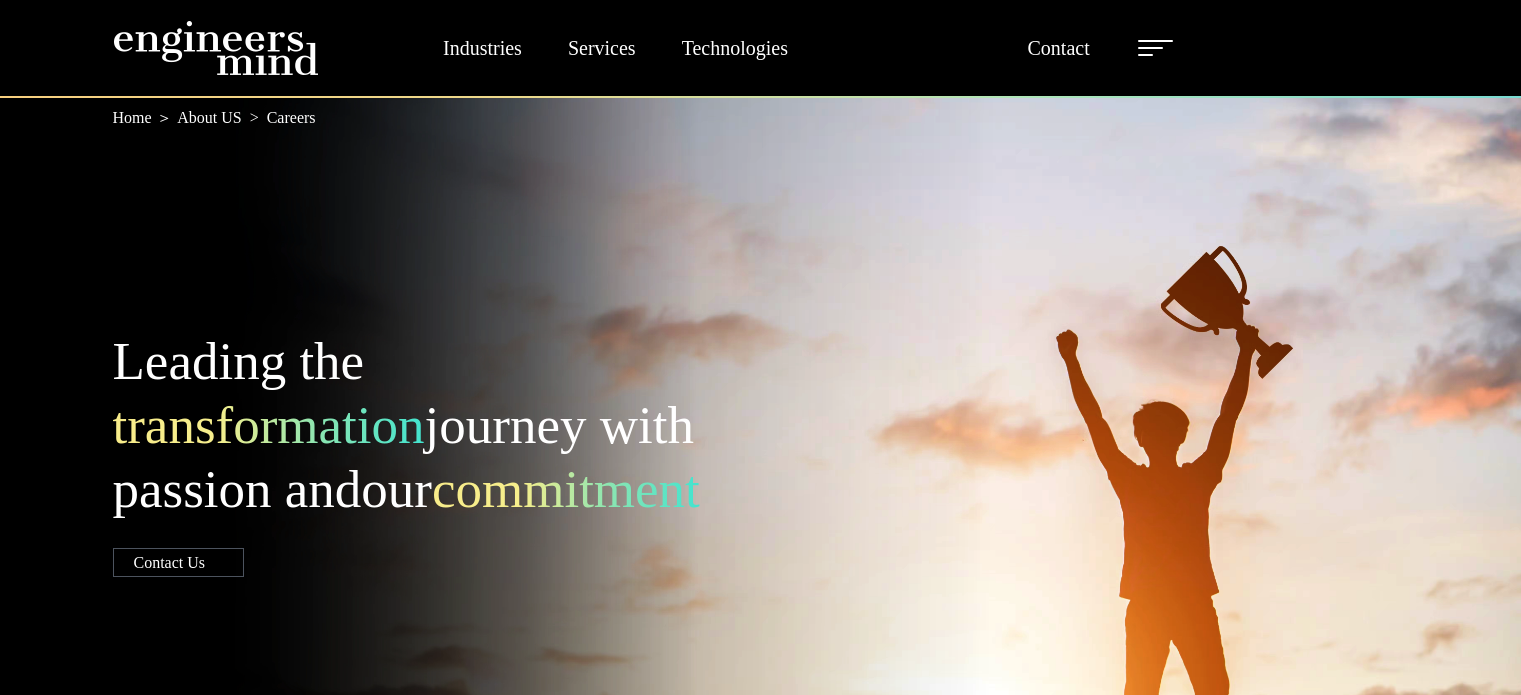 scroll, scrollTop: 2836, scrollLeft: 0, axis: vertical 